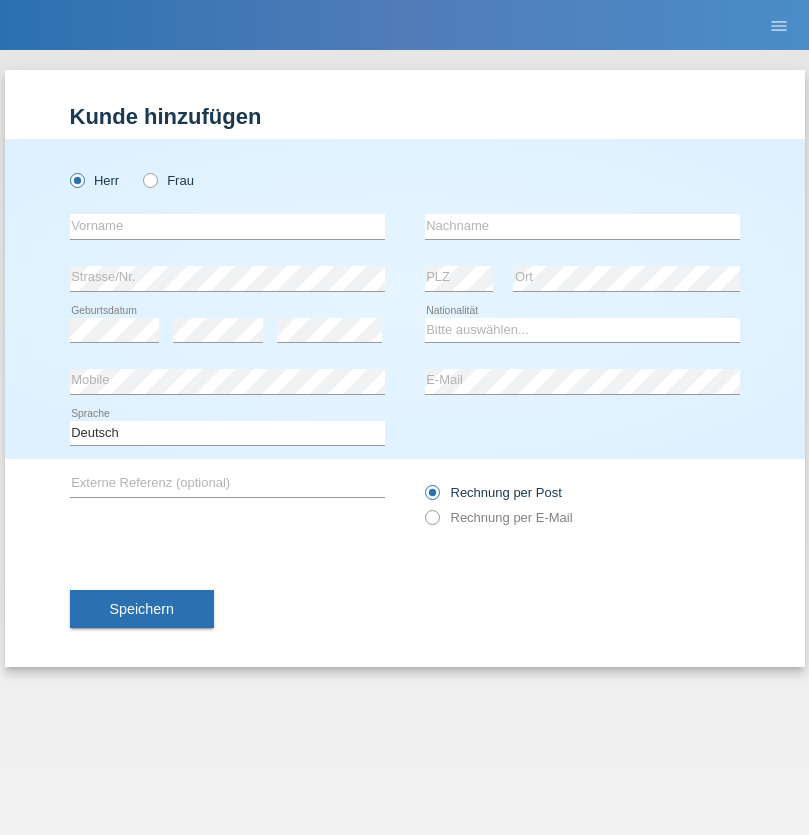 scroll, scrollTop: 0, scrollLeft: 0, axis: both 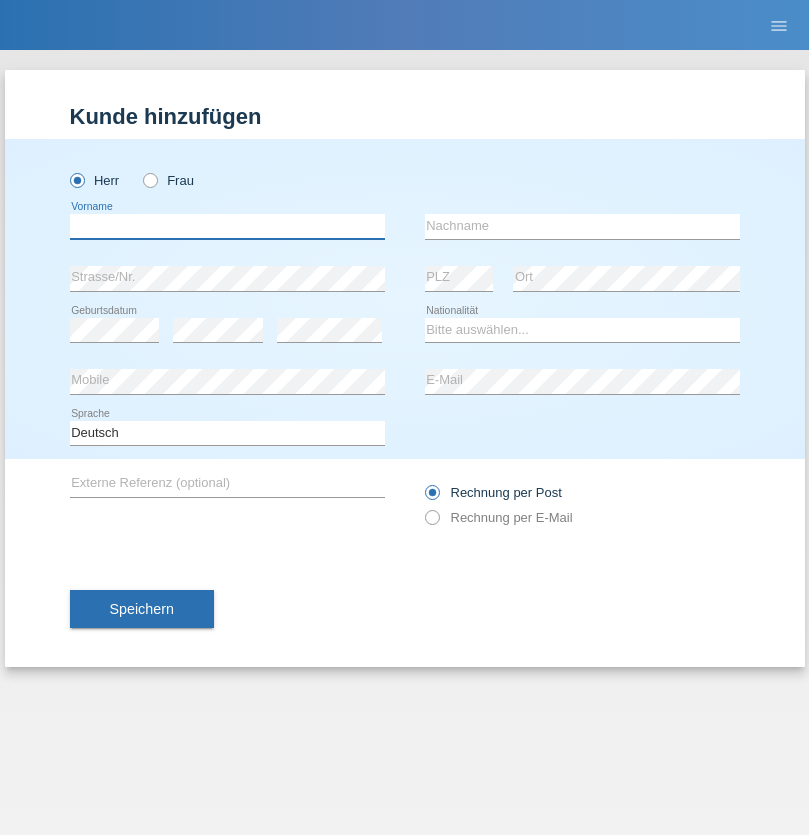 click at bounding box center [227, 226] 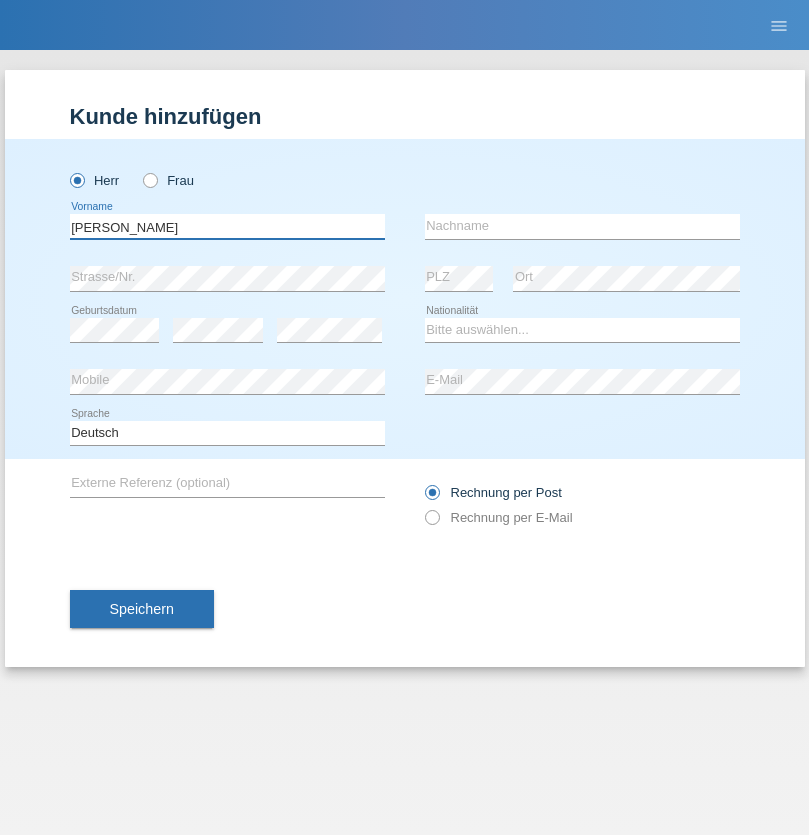 type on "[PERSON_NAME]" 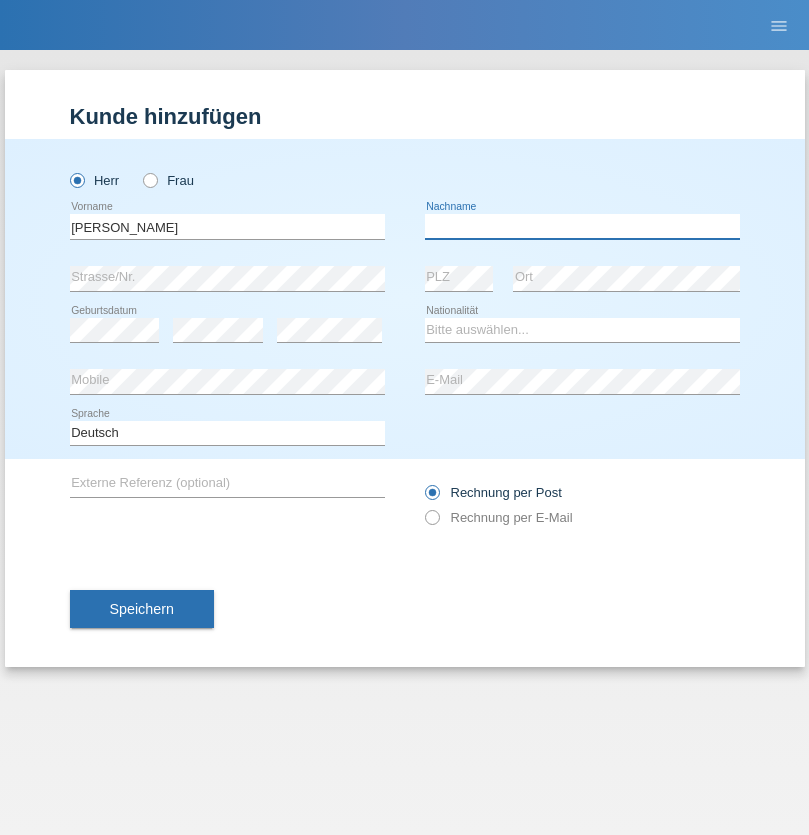 click at bounding box center (582, 226) 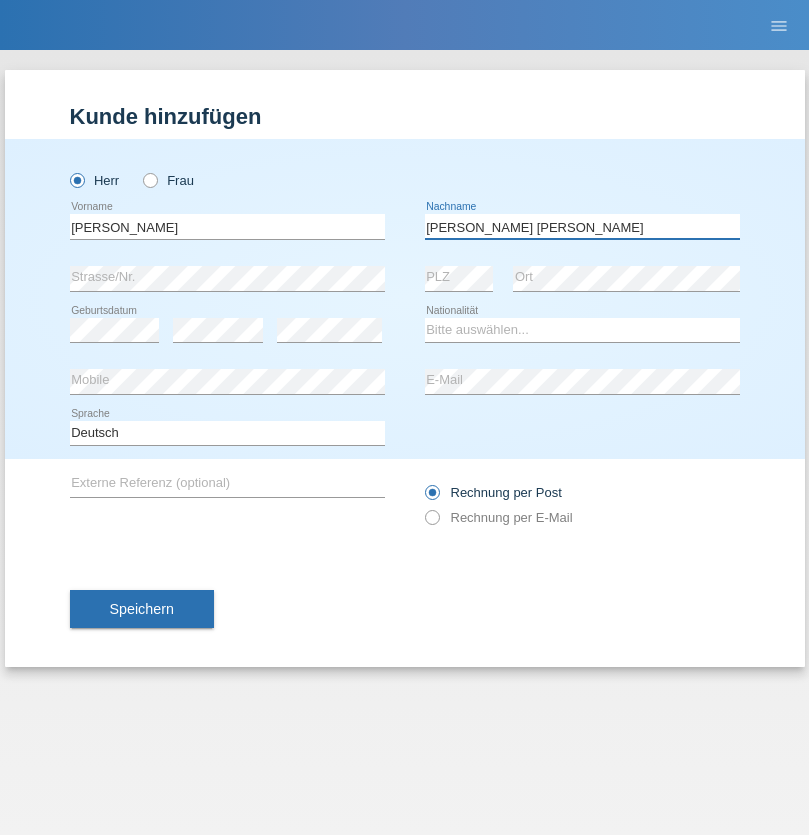 type on "[PERSON_NAME] [PERSON_NAME]" 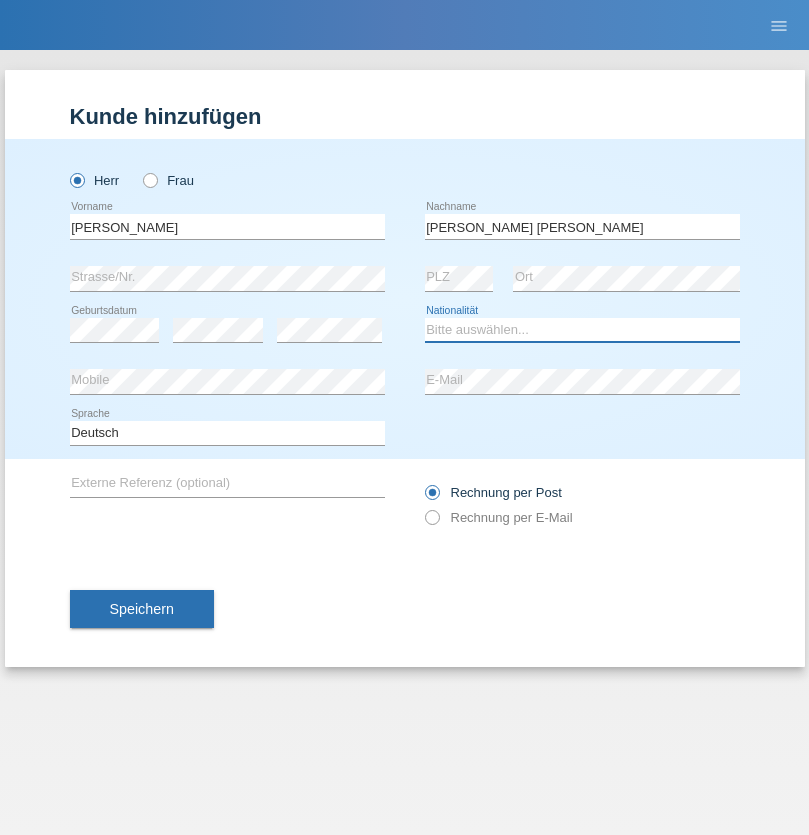 select on "PT" 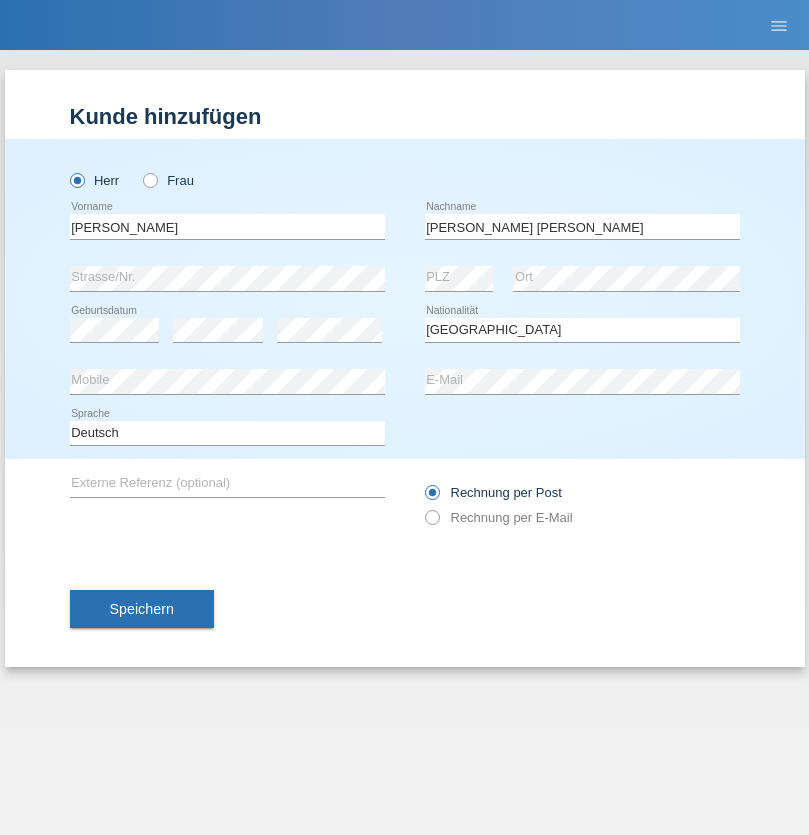 select on "C" 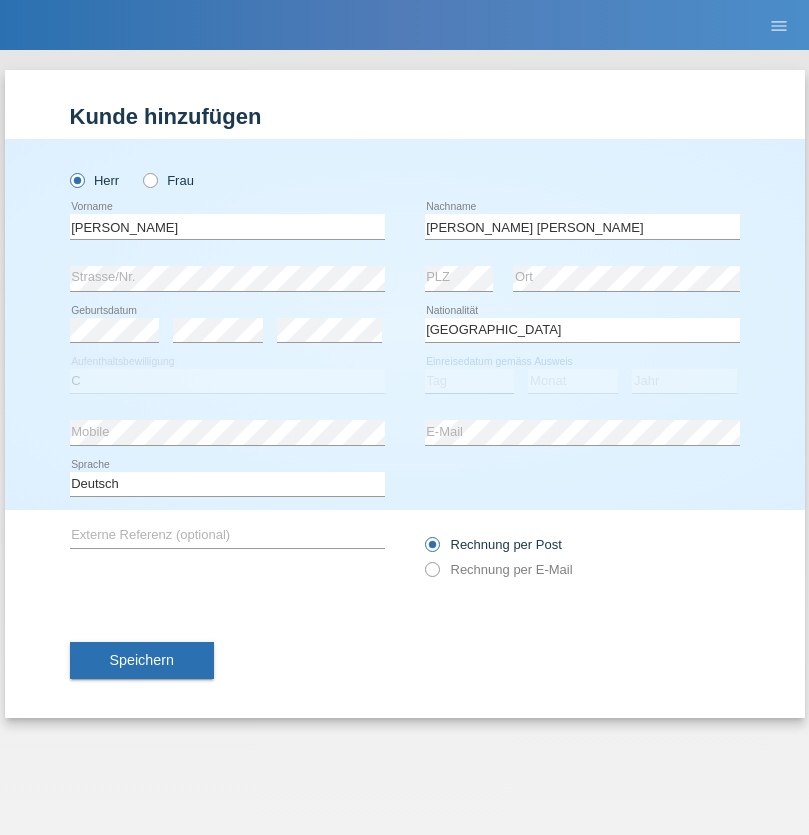 select on "22" 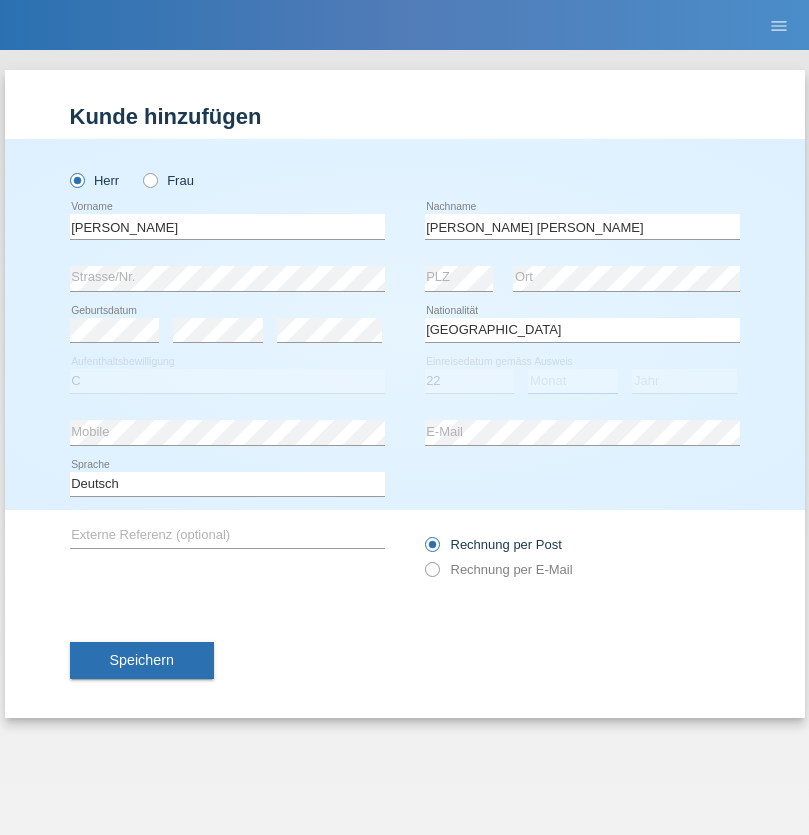 select on "02" 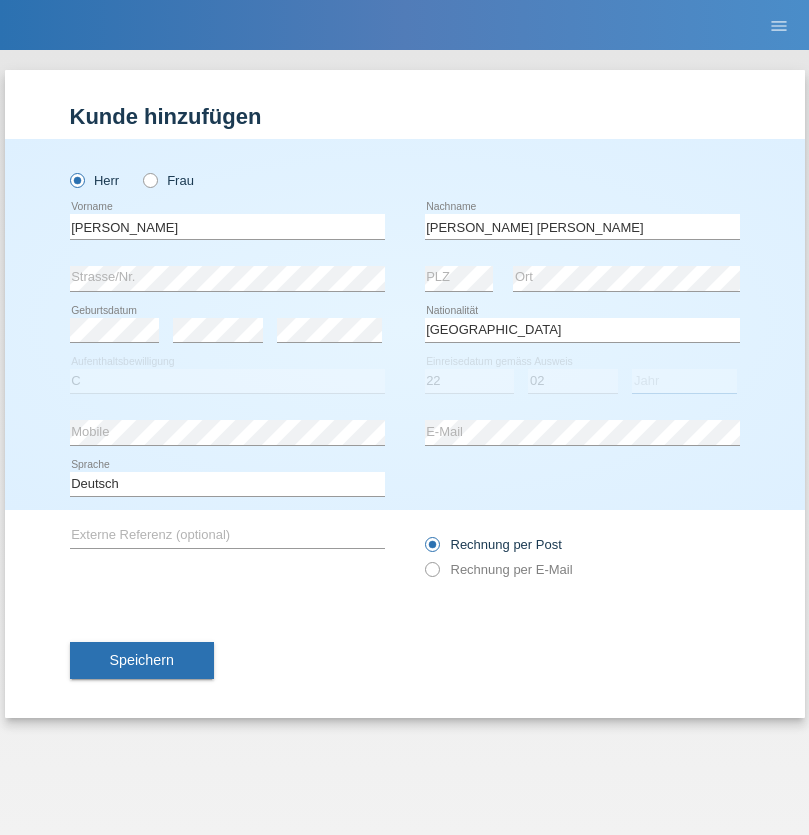select on "2006" 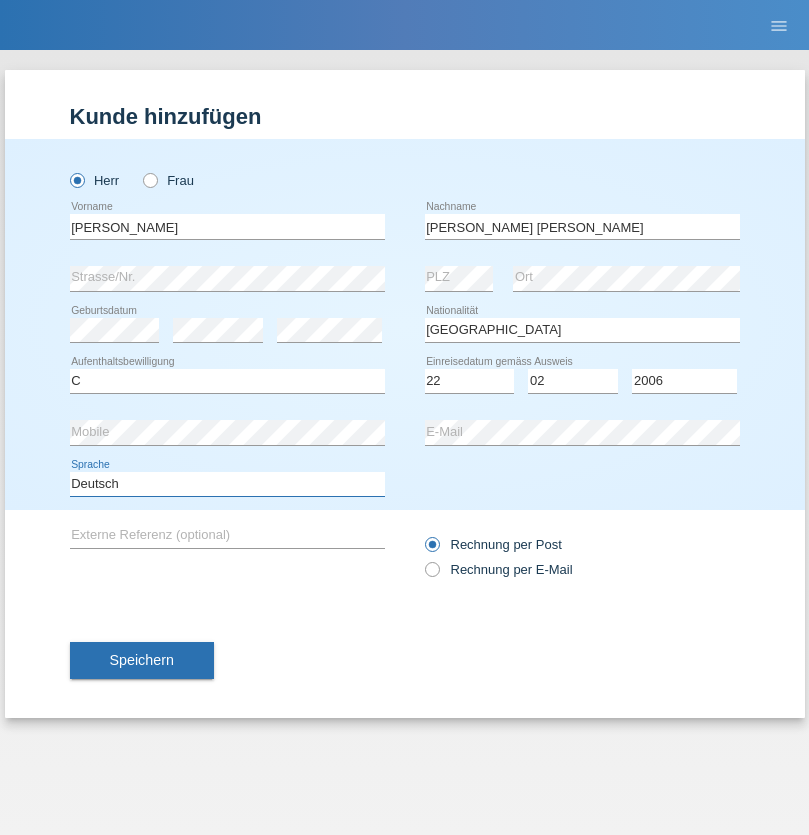 select on "en" 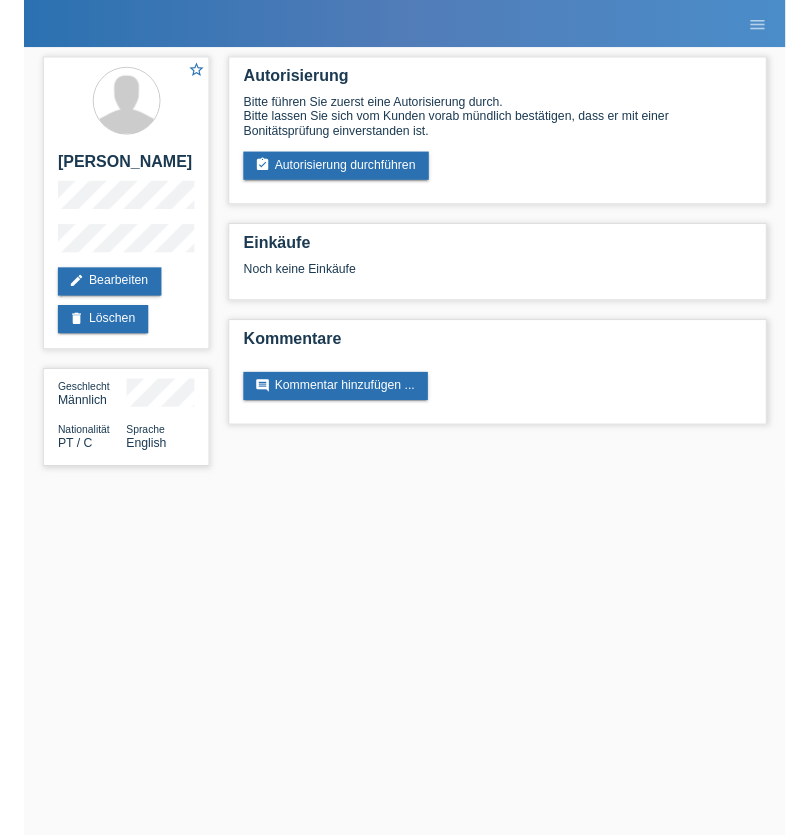 scroll, scrollTop: 0, scrollLeft: 0, axis: both 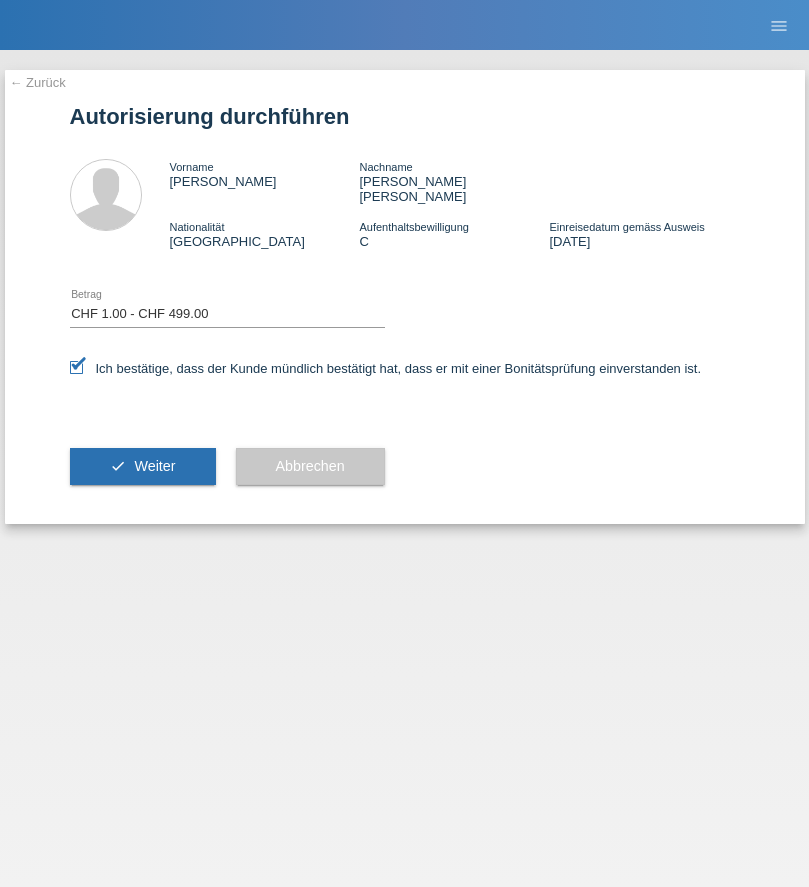 select on "1" 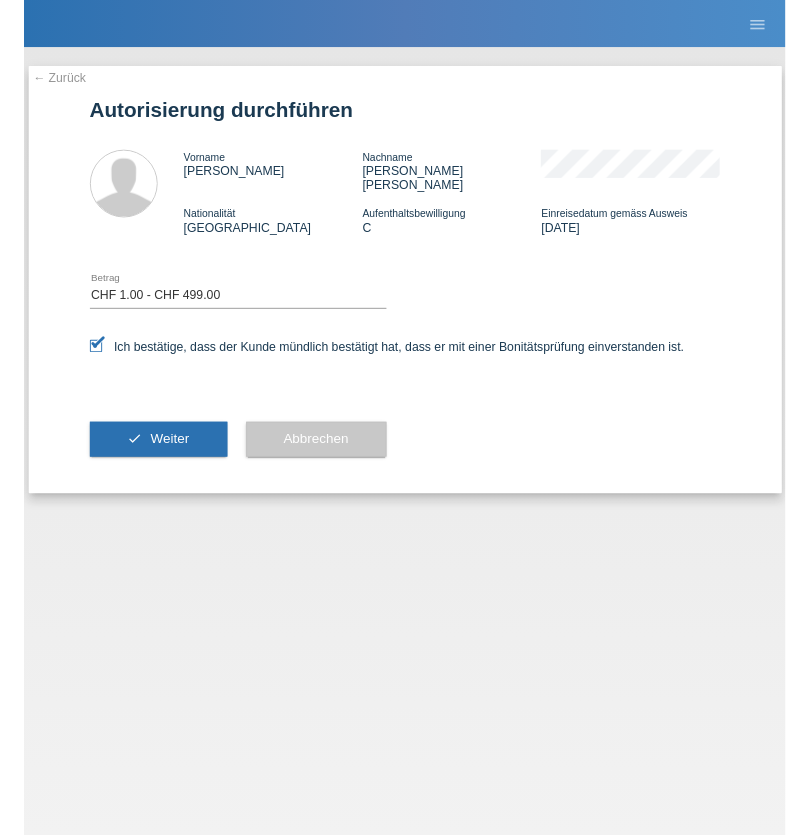 scroll, scrollTop: 0, scrollLeft: 0, axis: both 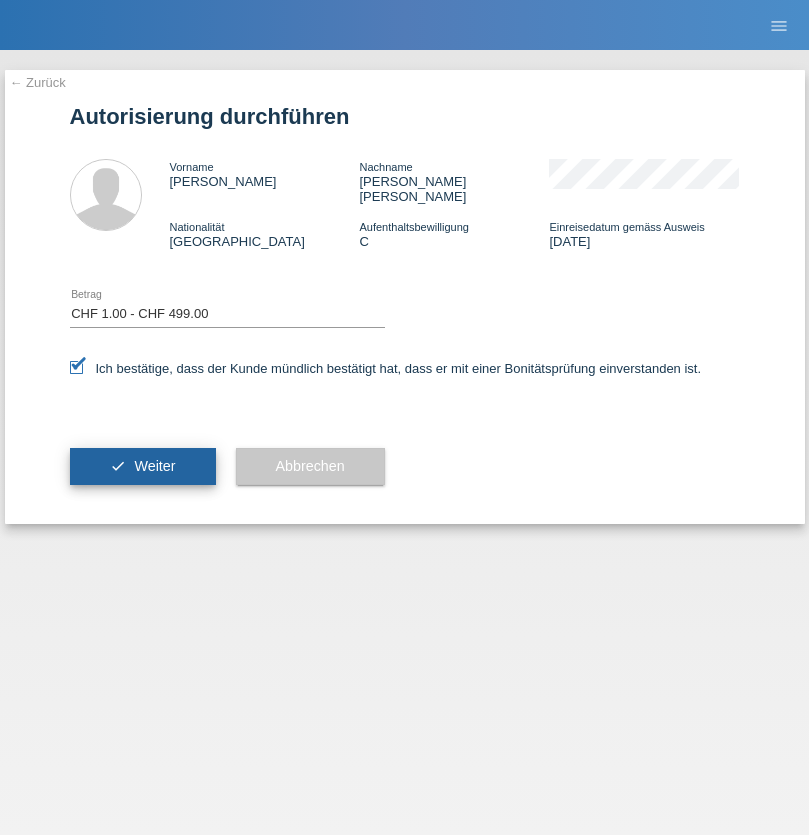 click on "Weiter" at bounding box center [154, 466] 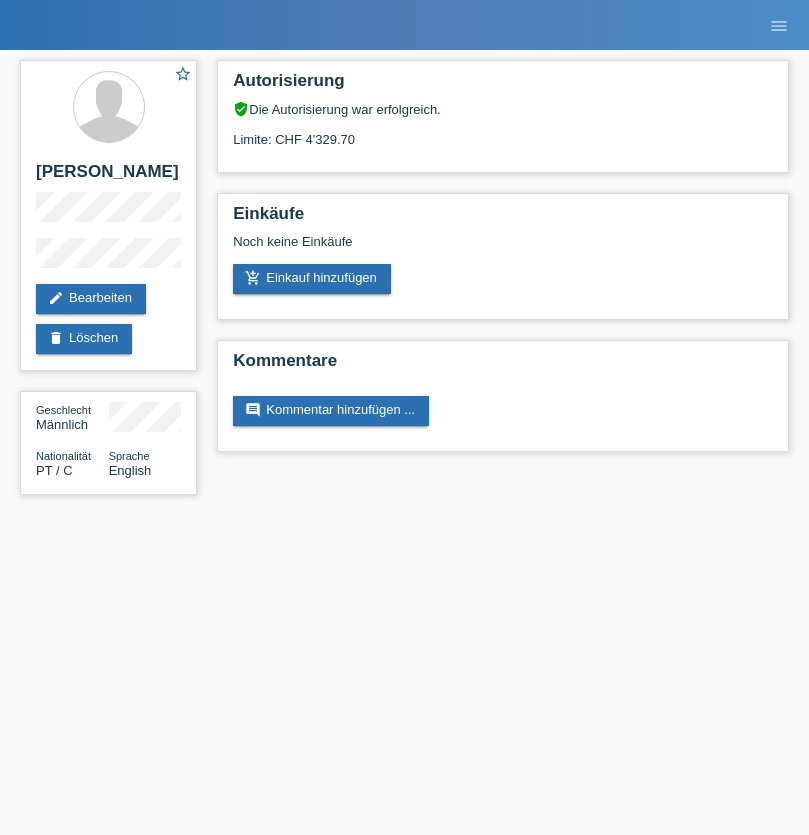 scroll, scrollTop: 0, scrollLeft: 0, axis: both 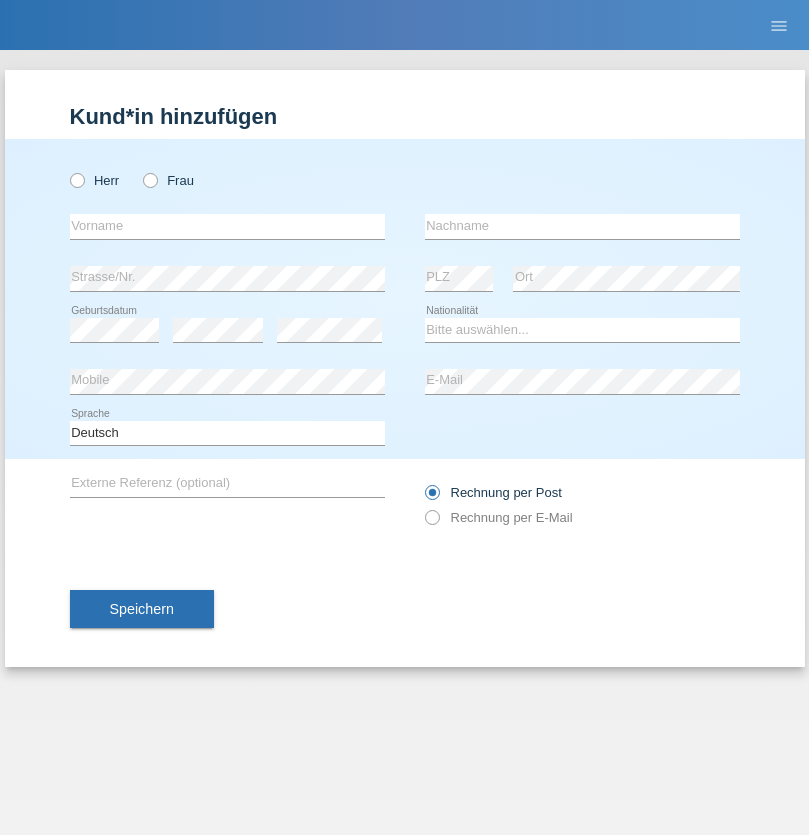 radio on "true" 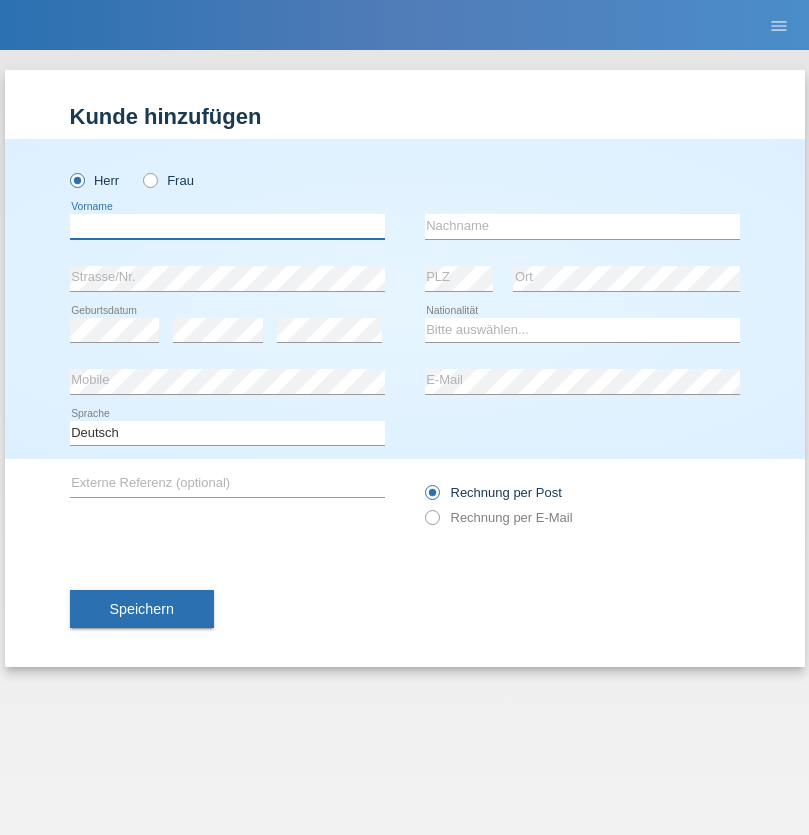 click at bounding box center [227, 226] 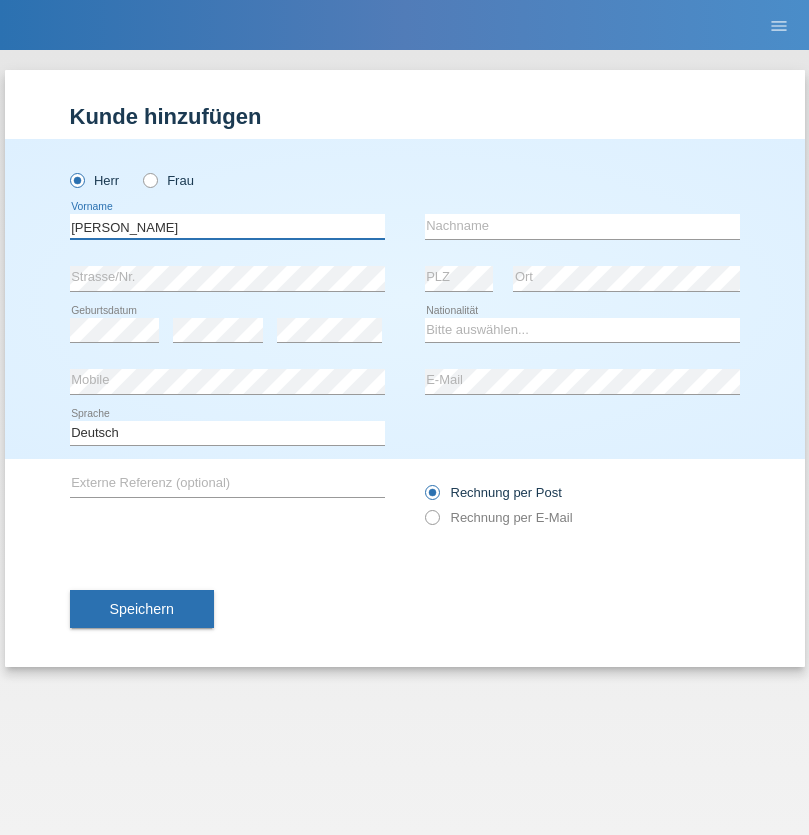 type on "Thomas Fabian" 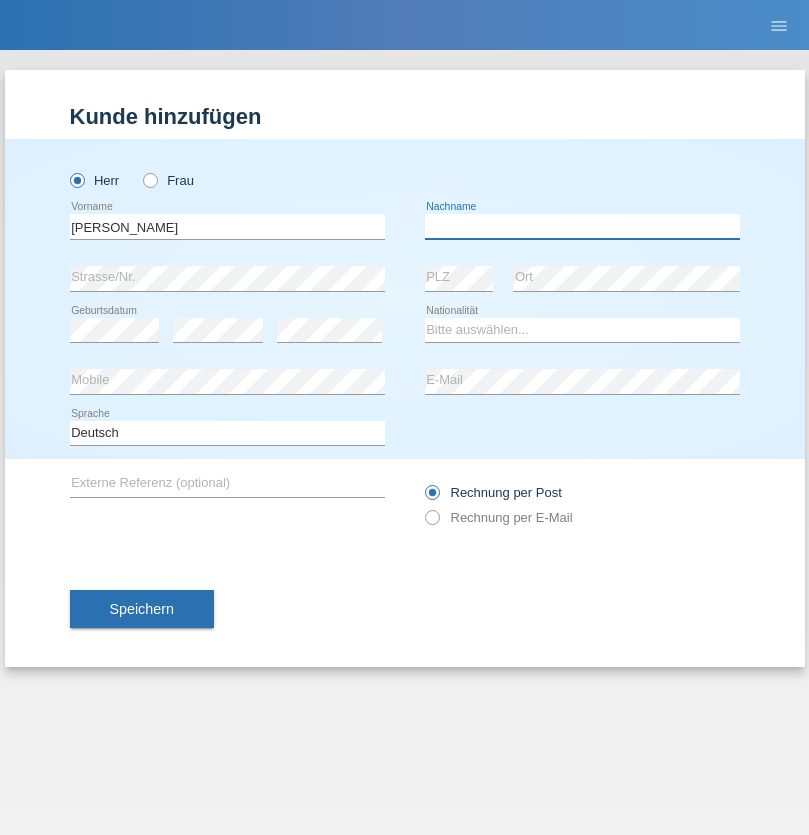 click at bounding box center [582, 226] 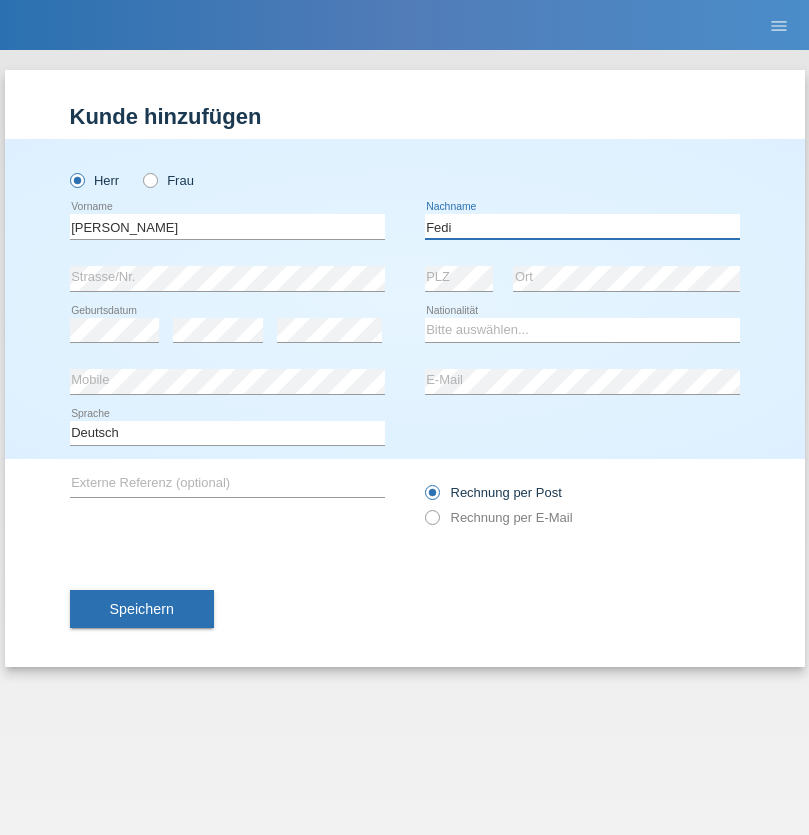 type on "Fedi" 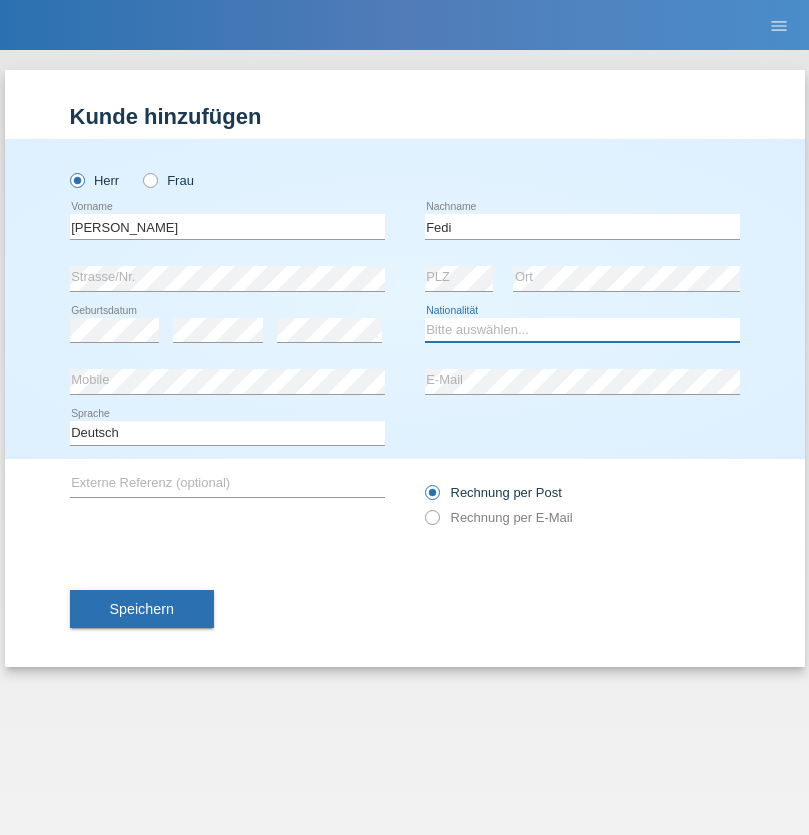 select on "CH" 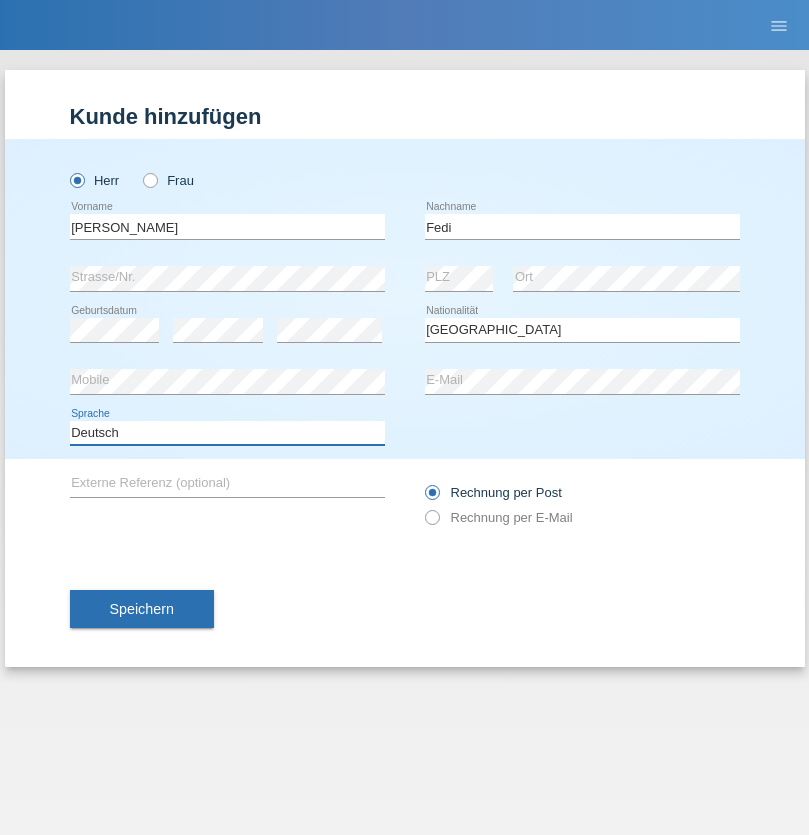 select on "en" 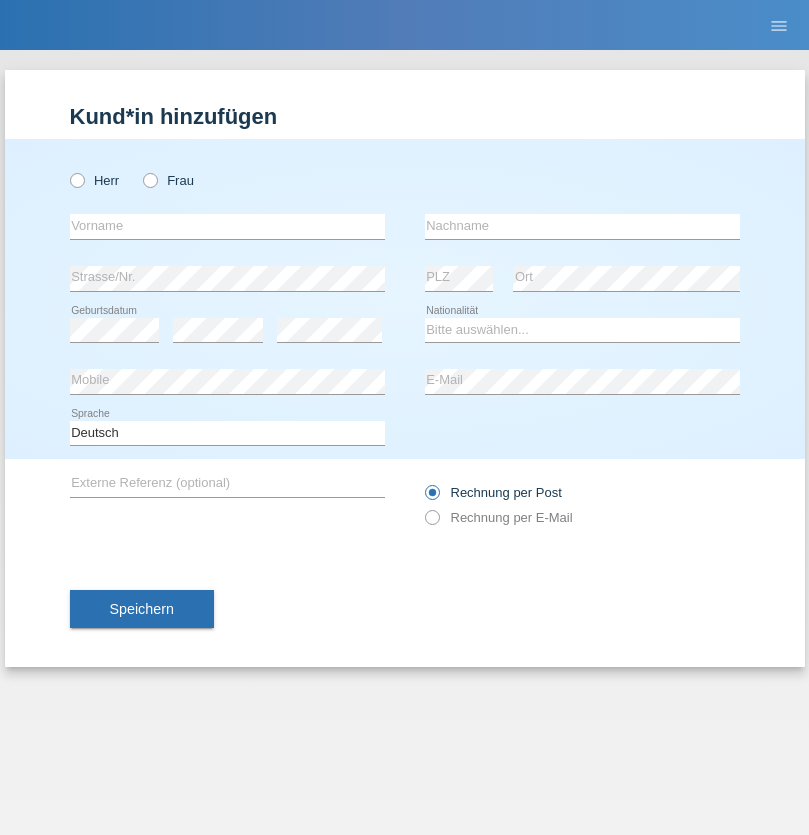 scroll, scrollTop: 0, scrollLeft: 0, axis: both 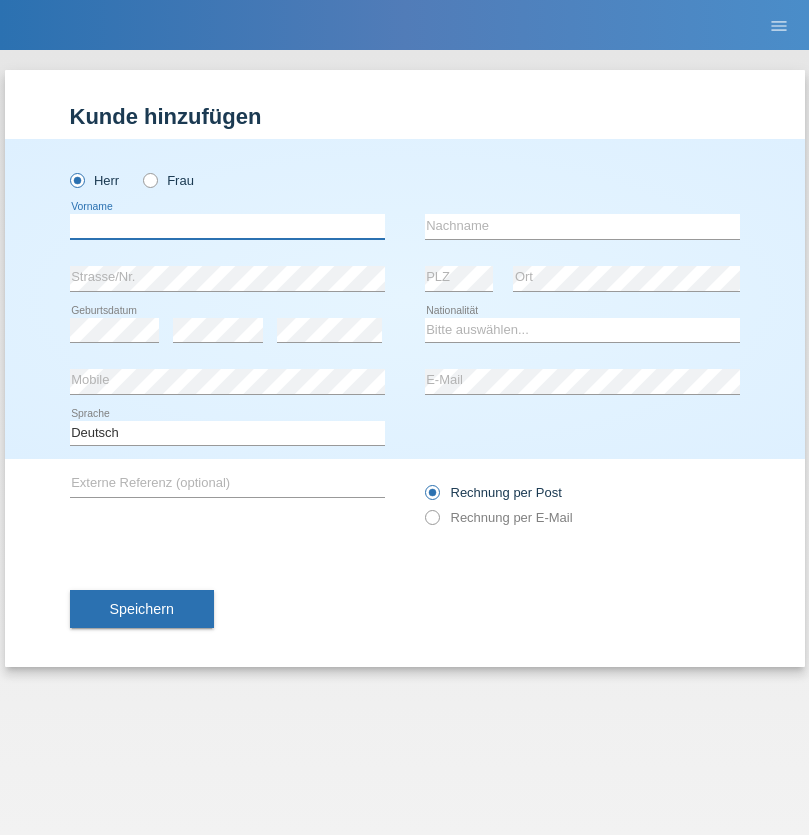 click at bounding box center [227, 226] 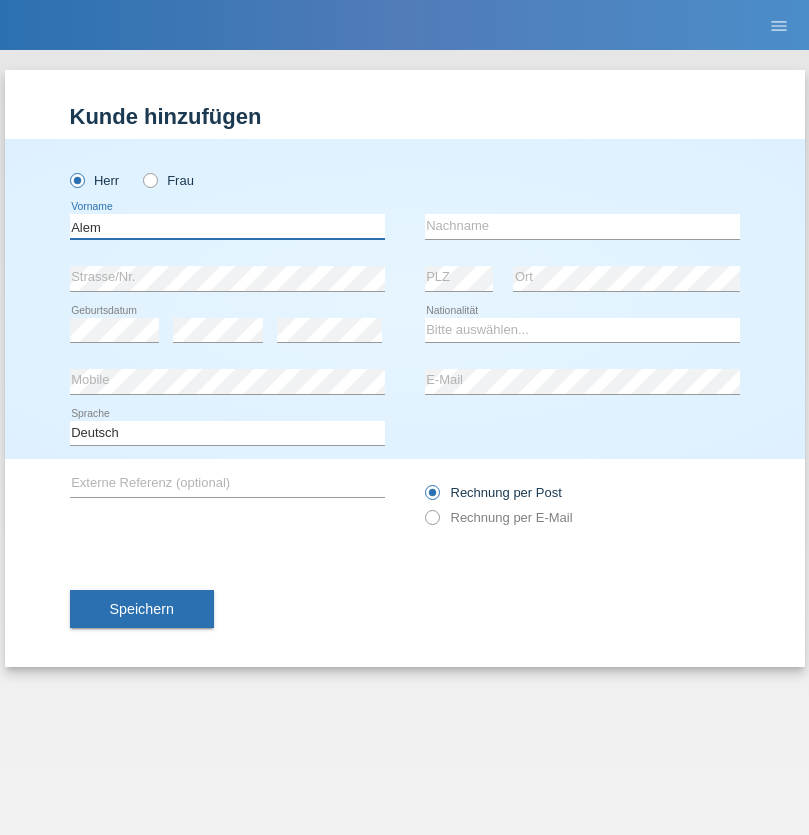 type on "Alem" 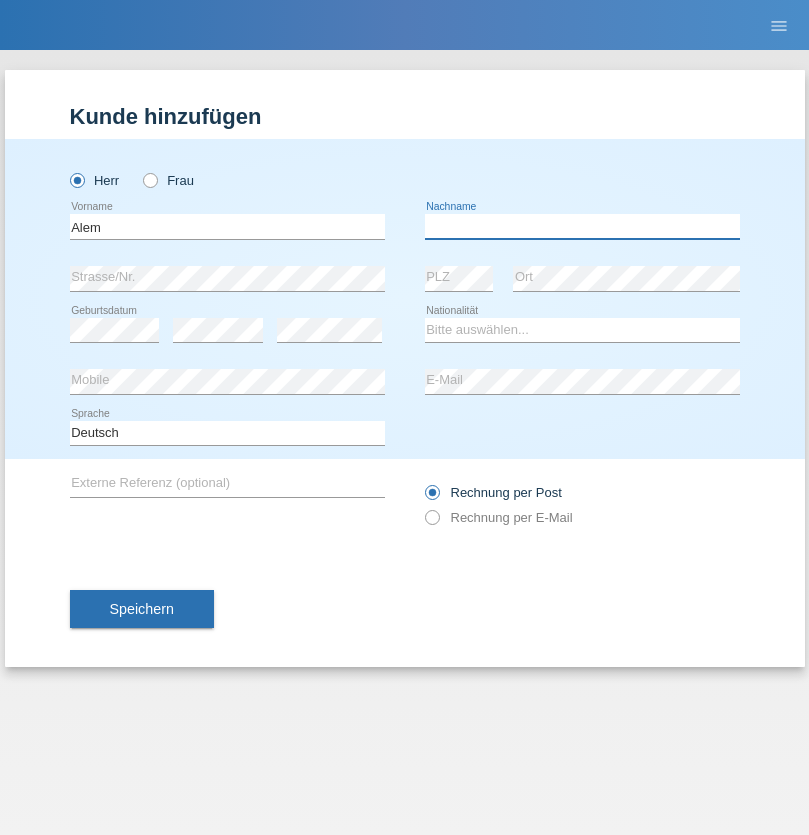 click at bounding box center (582, 226) 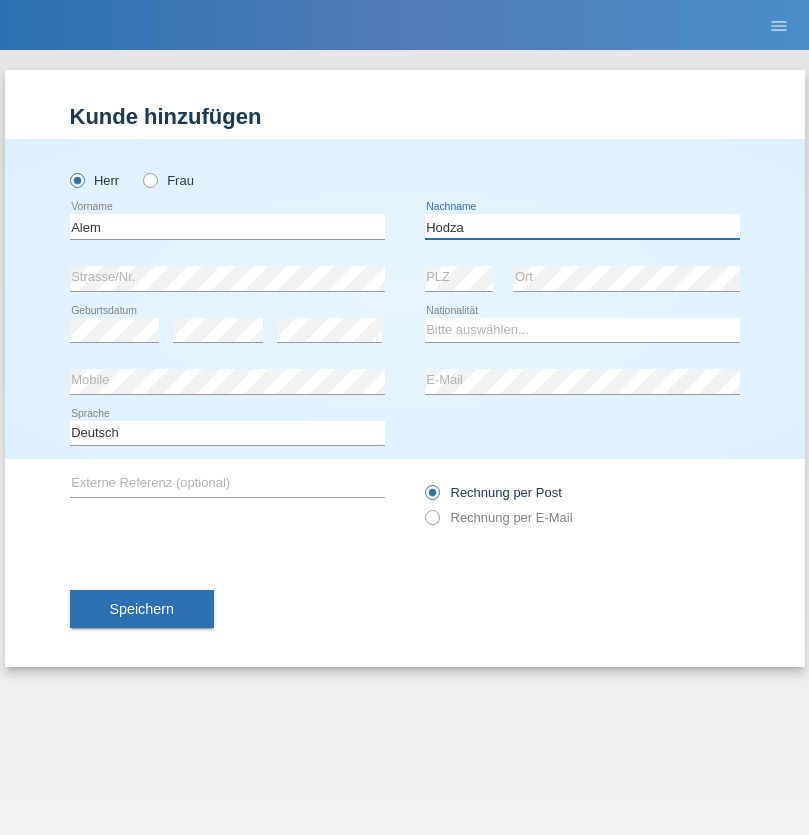 type on "Hodza" 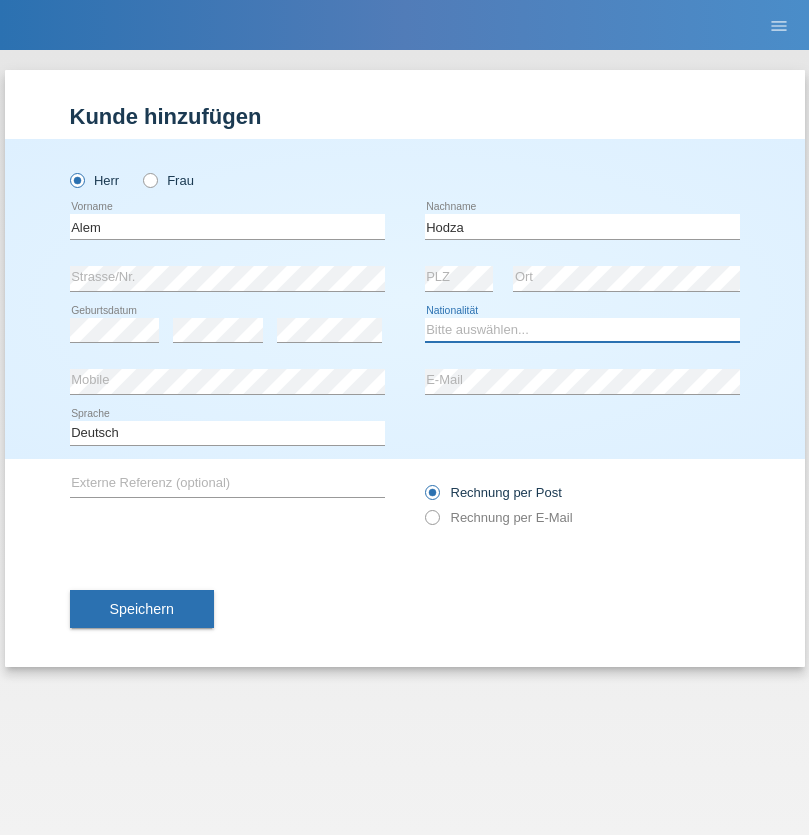 select on "HR" 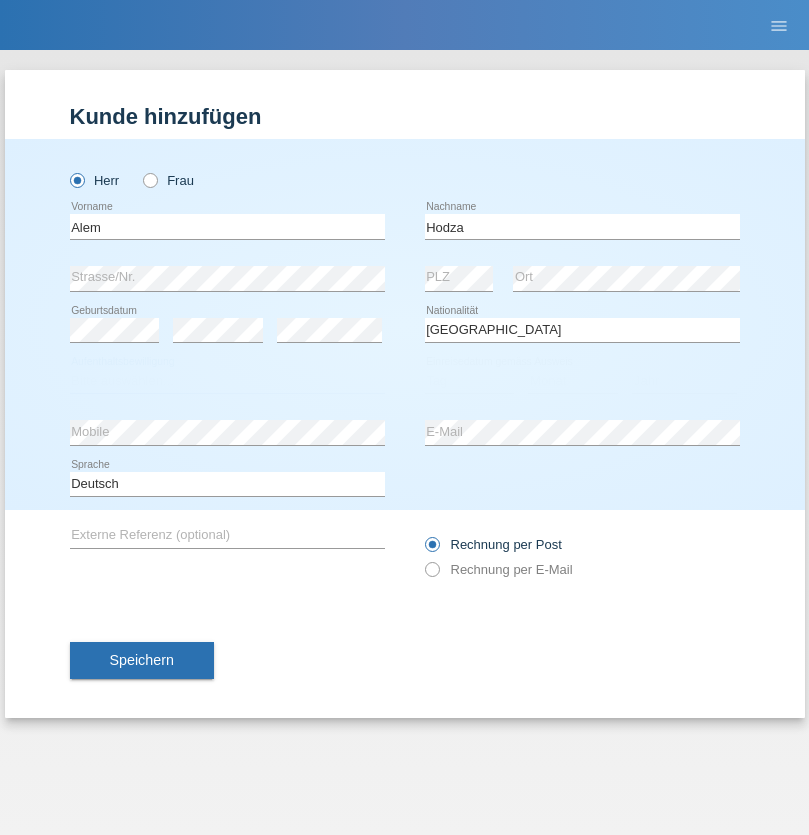 select on "C" 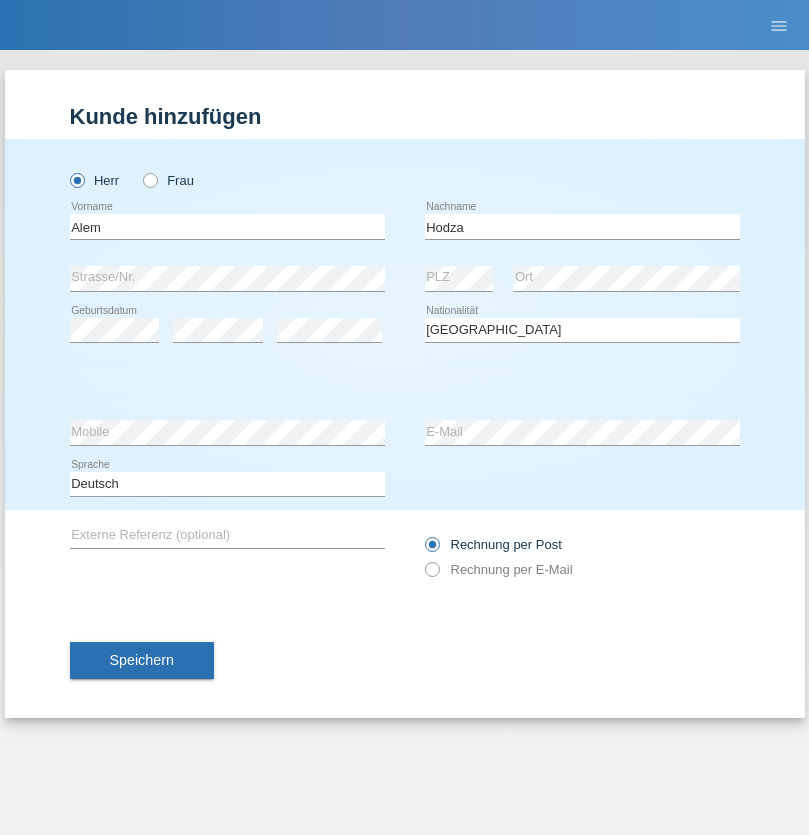 select on "12" 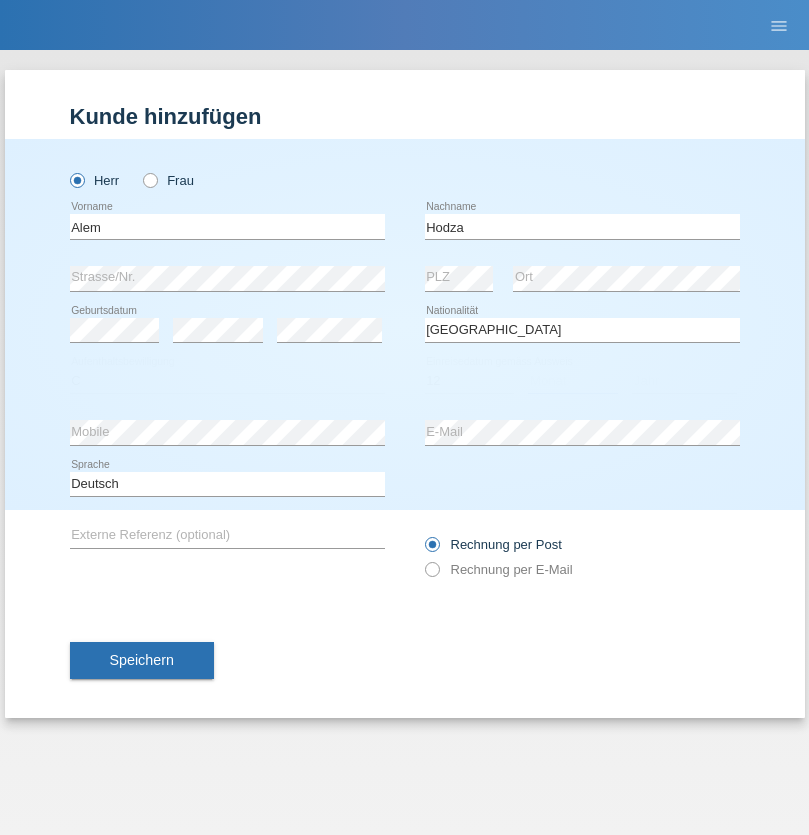 select on "09" 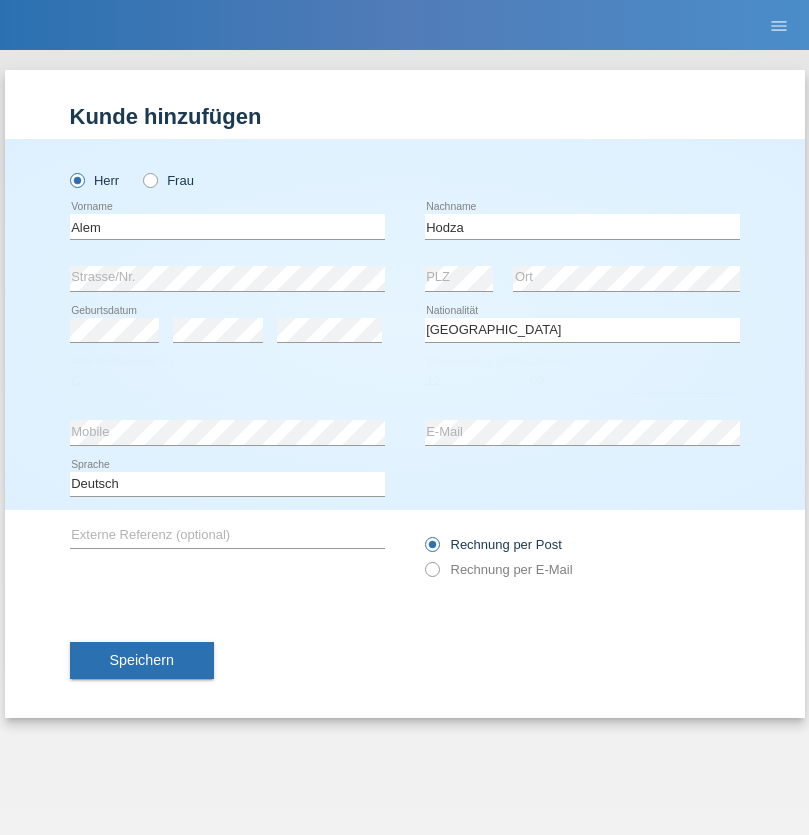 select on "2021" 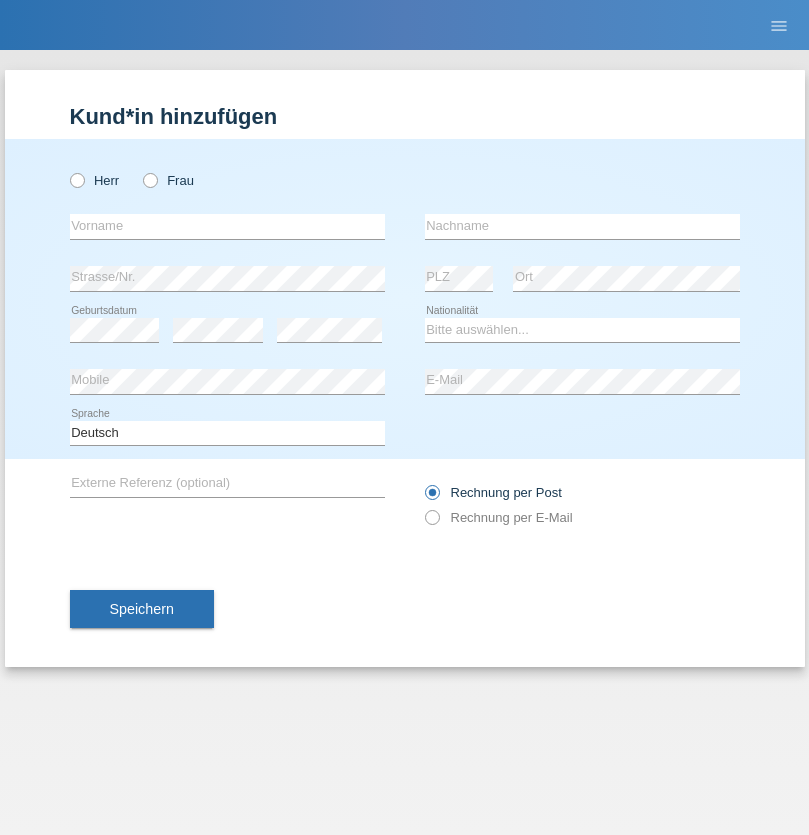 scroll, scrollTop: 0, scrollLeft: 0, axis: both 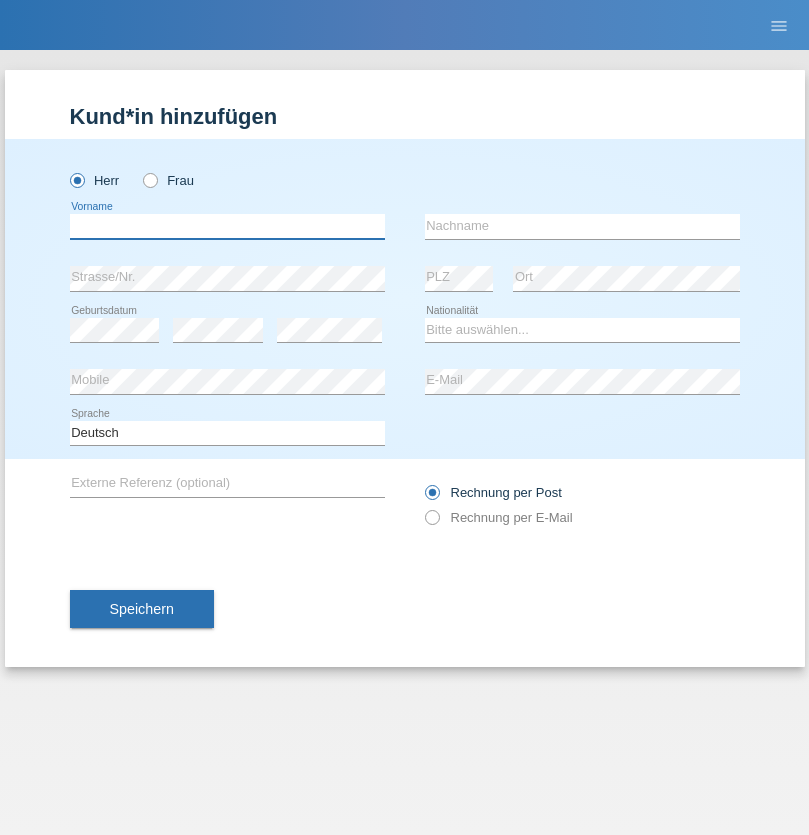 click at bounding box center (227, 226) 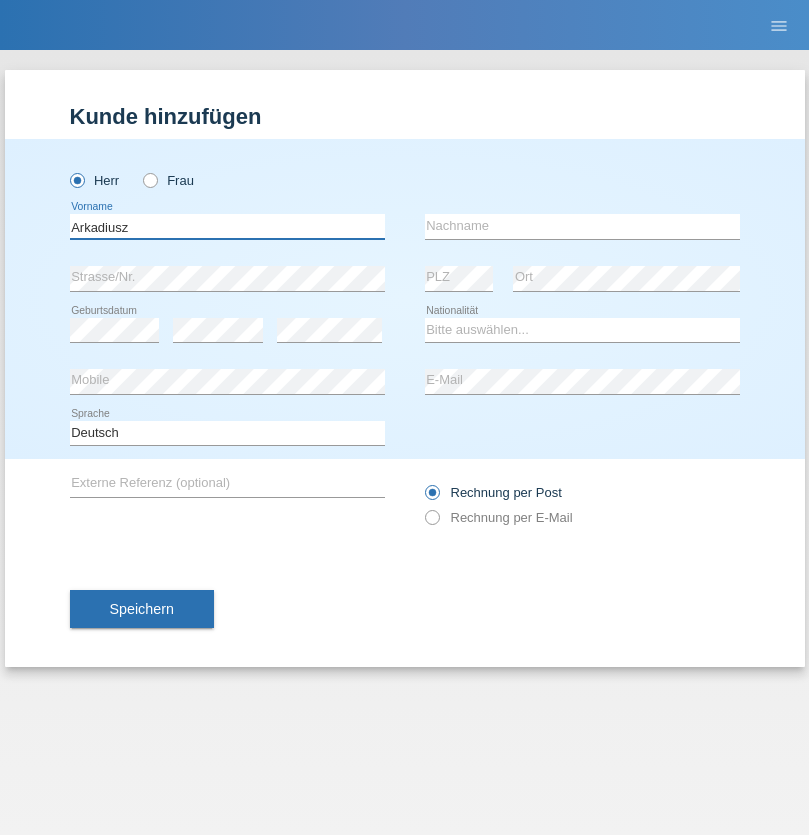 type on "Arkadiusz" 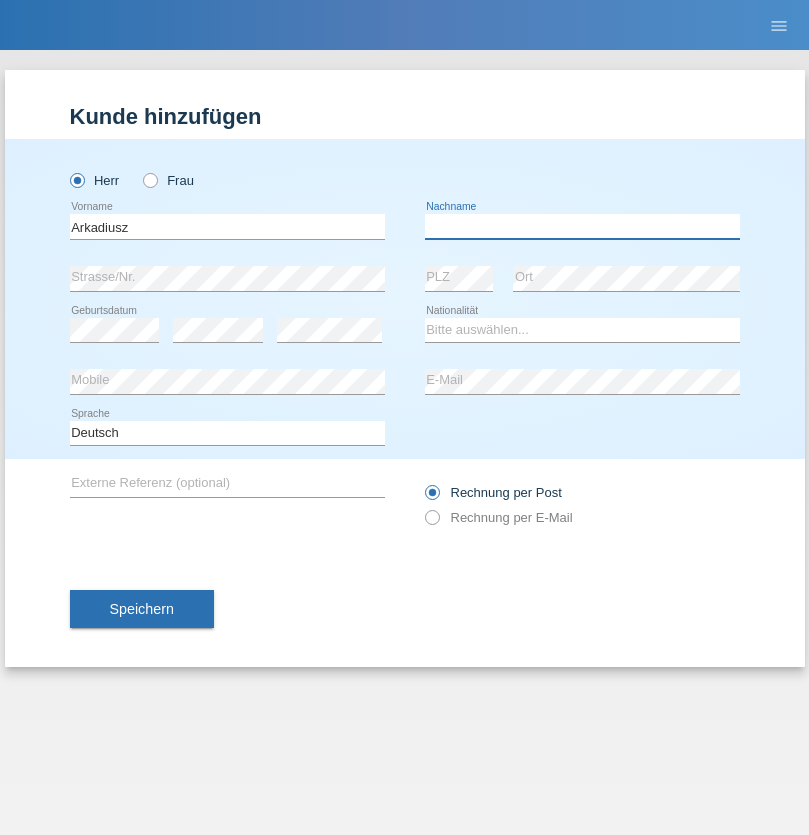 click at bounding box center (582, 226) 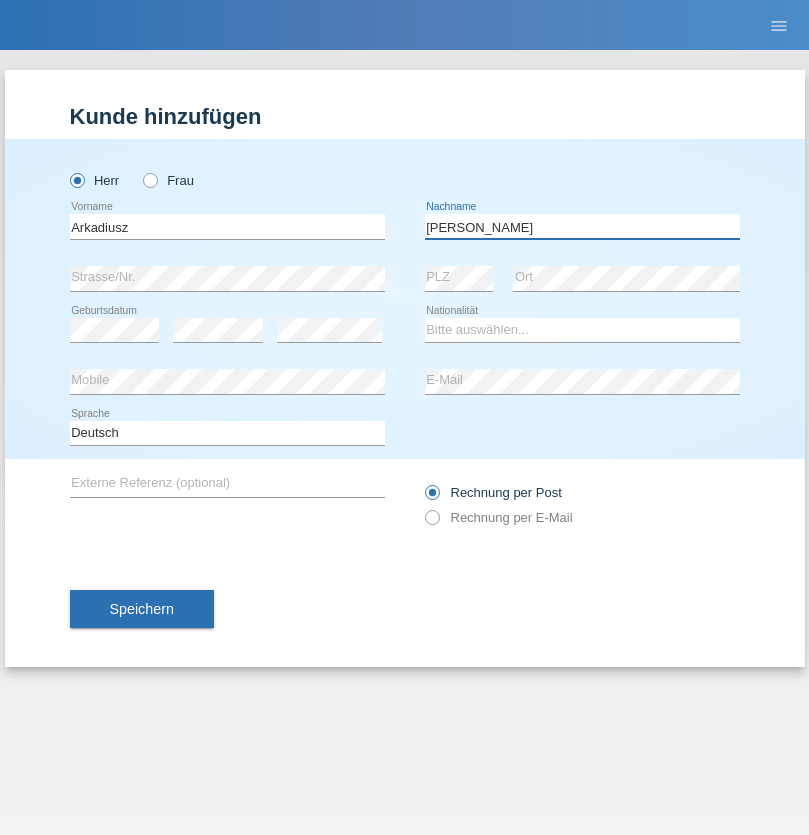 type on "Lukaszewski" 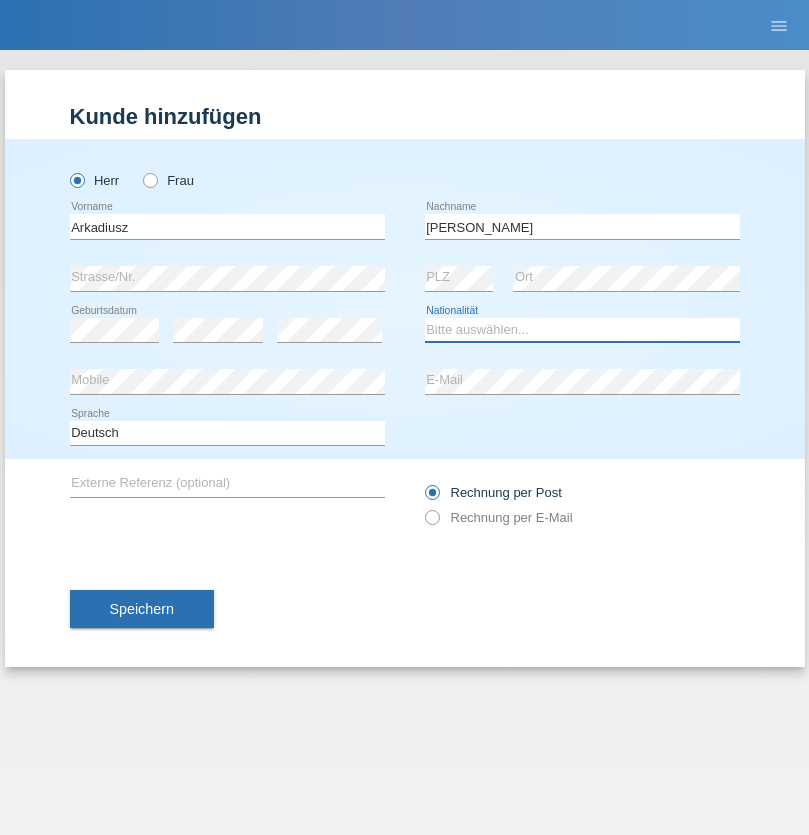 select on "PL" 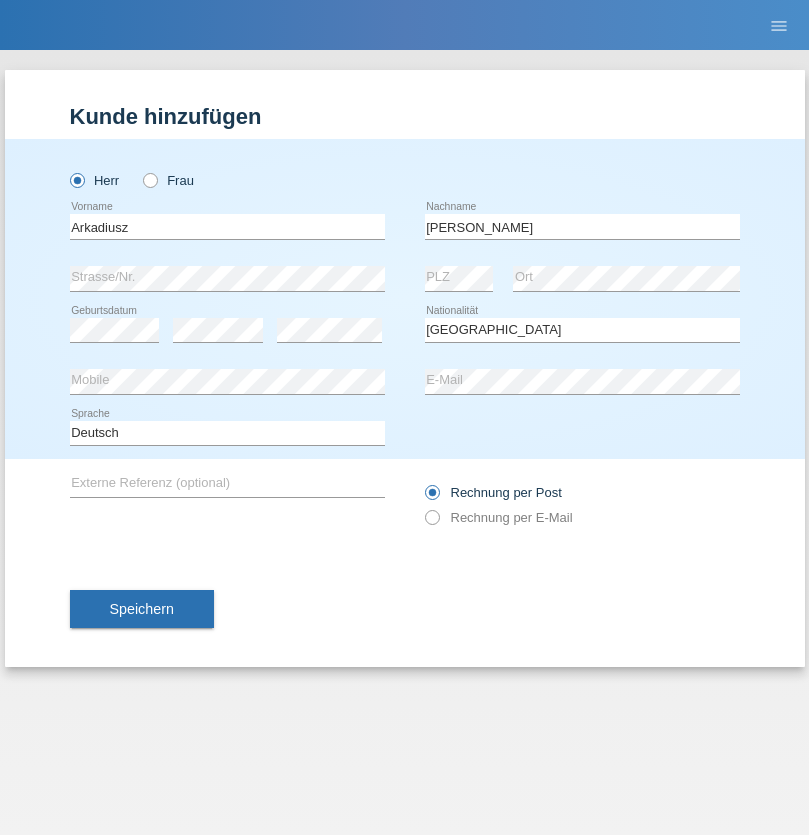 select on "C" 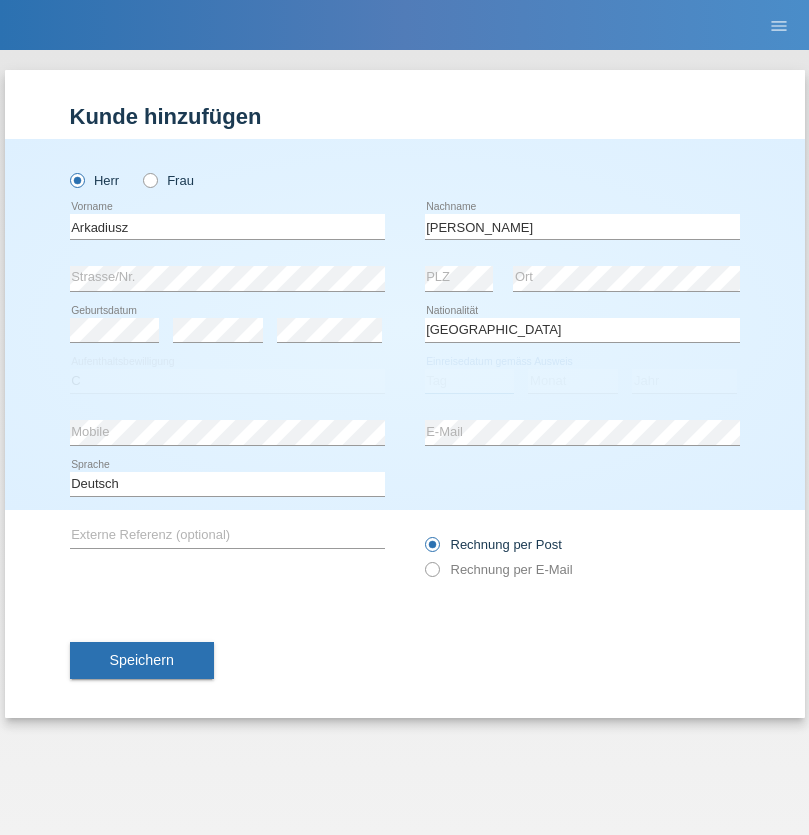 select on "19" 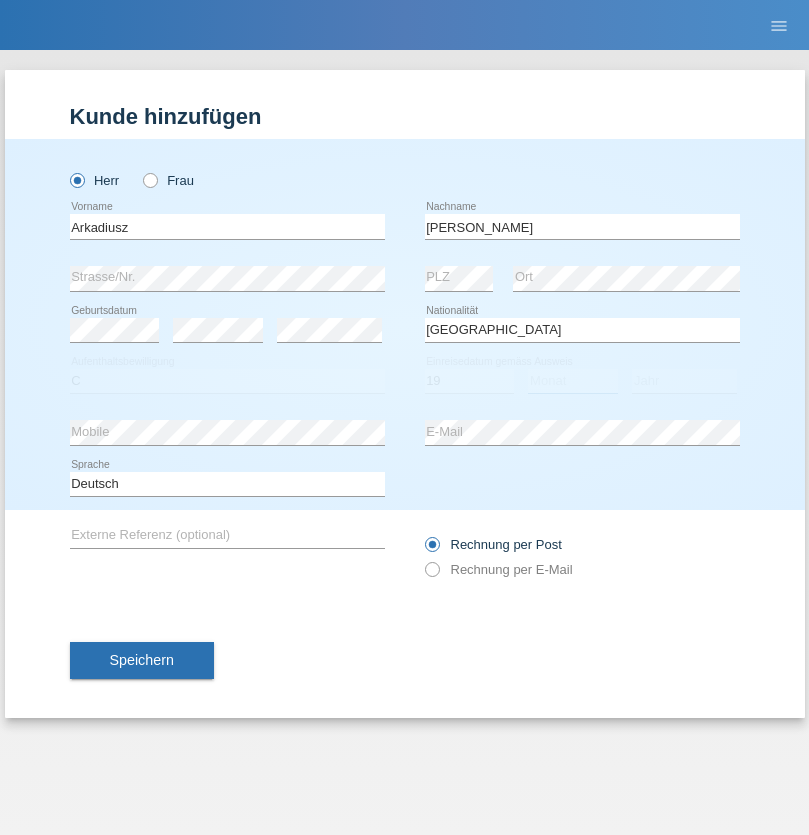 select on "08" 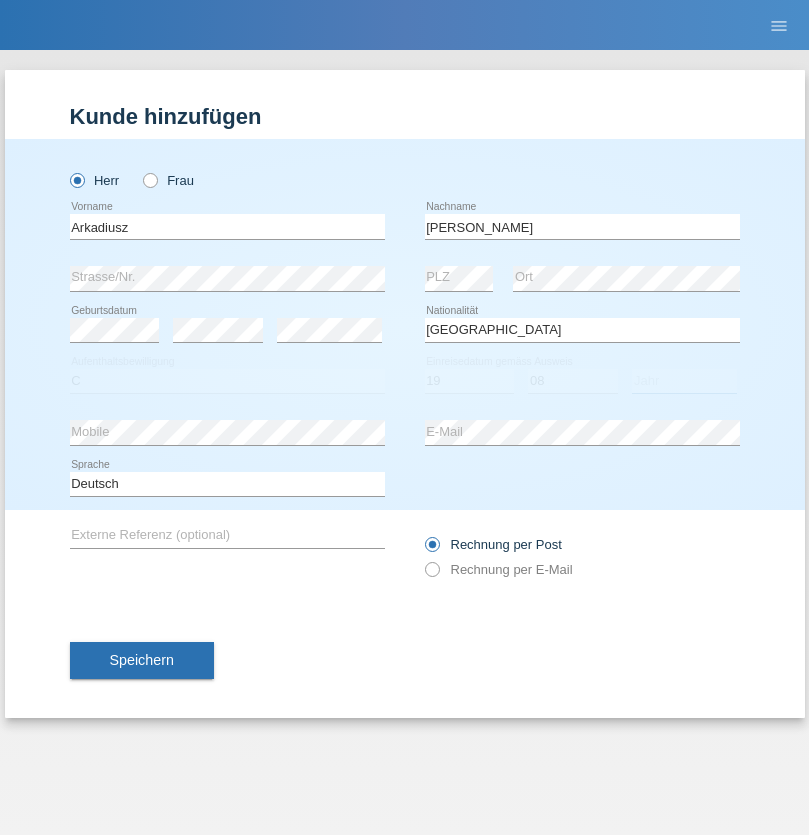 select on "2017" 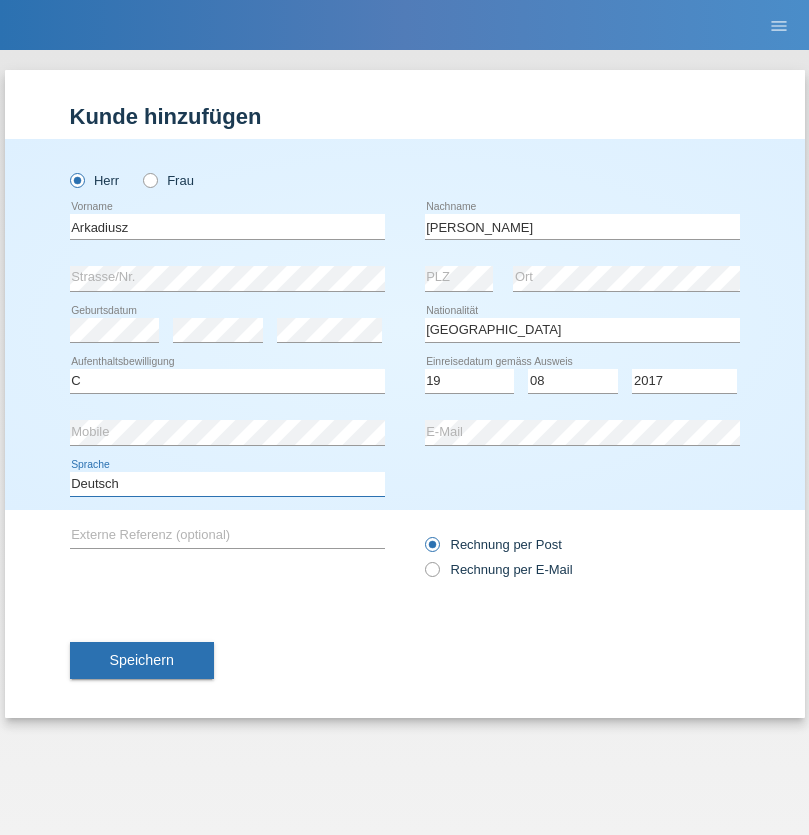 select on "en" 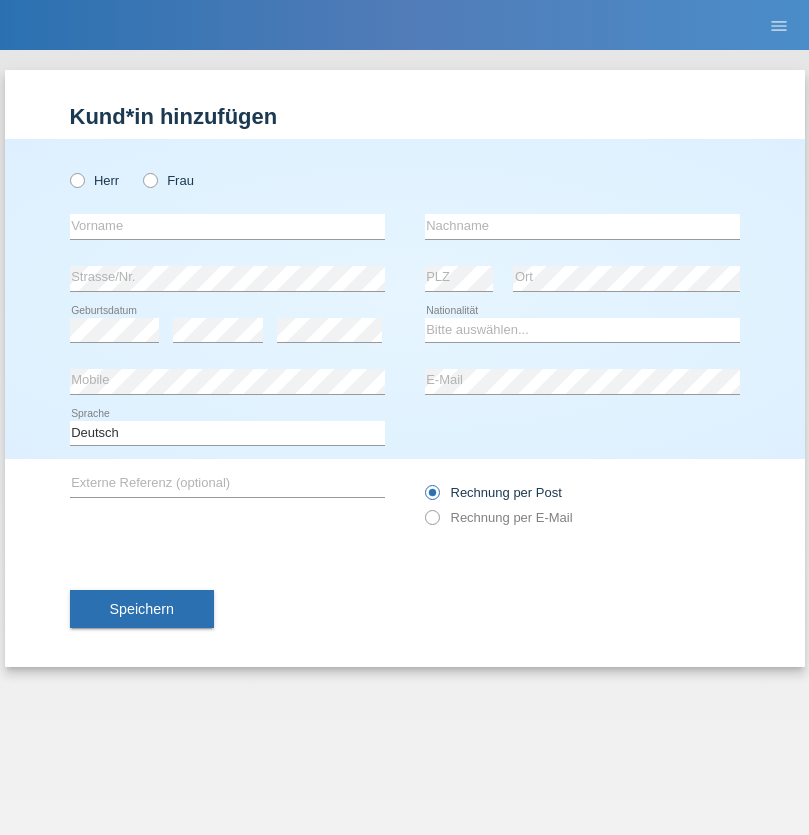 scroll, scrollTop: 0, scrollLeft: 0, axis: both 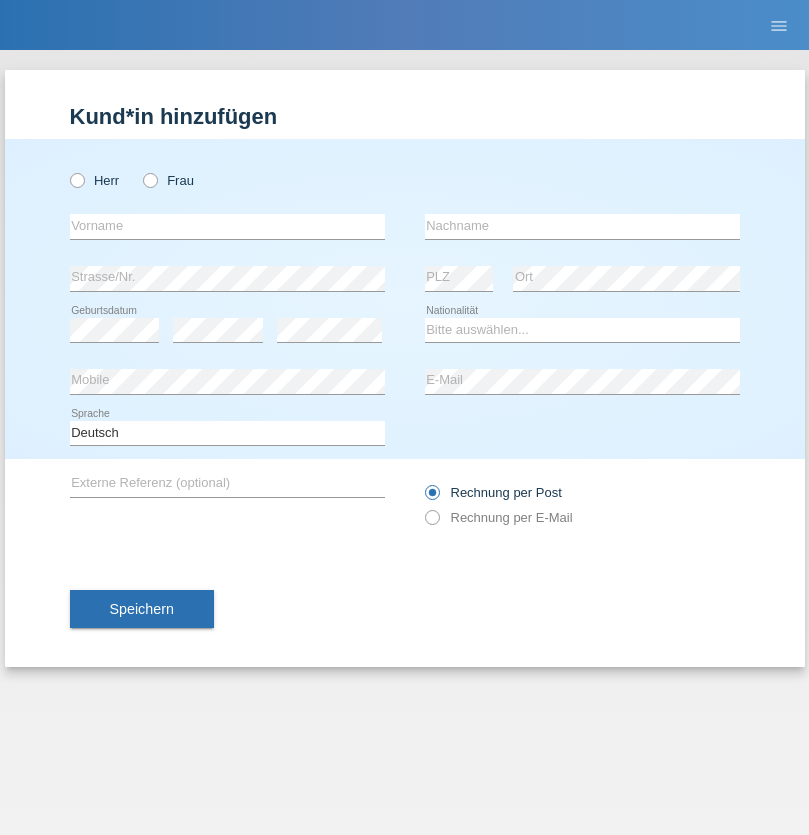 radio on "true" 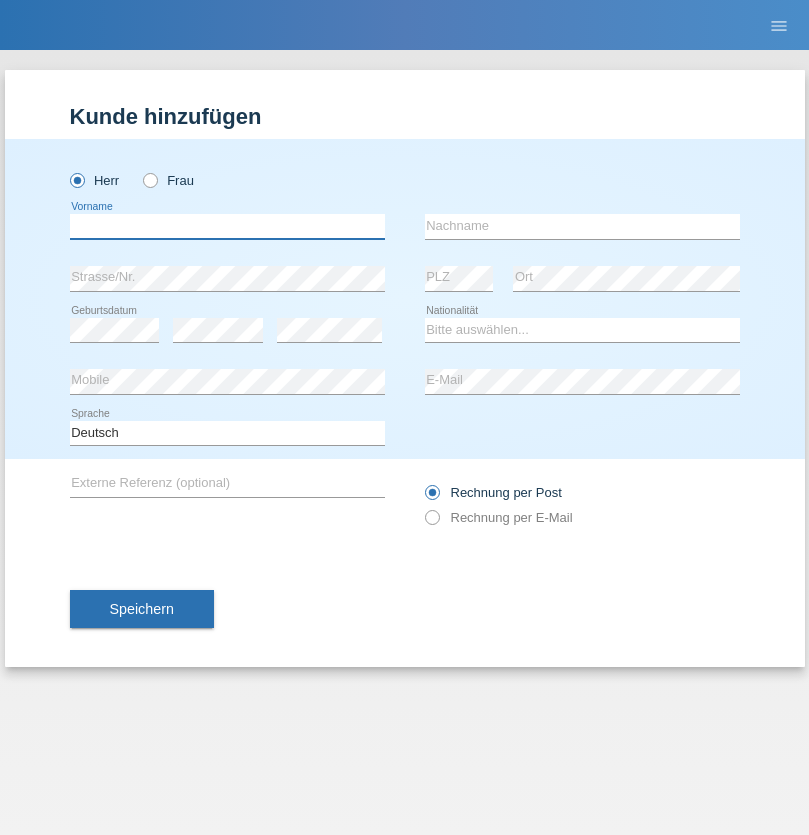 click at bounding box center (227, 226) 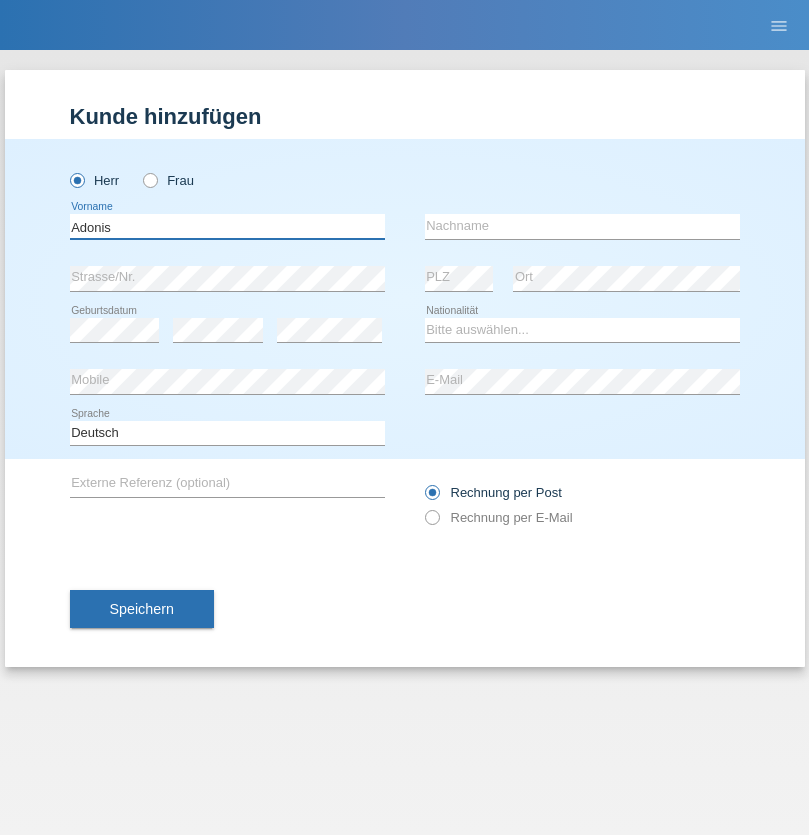 type on "Adonis" 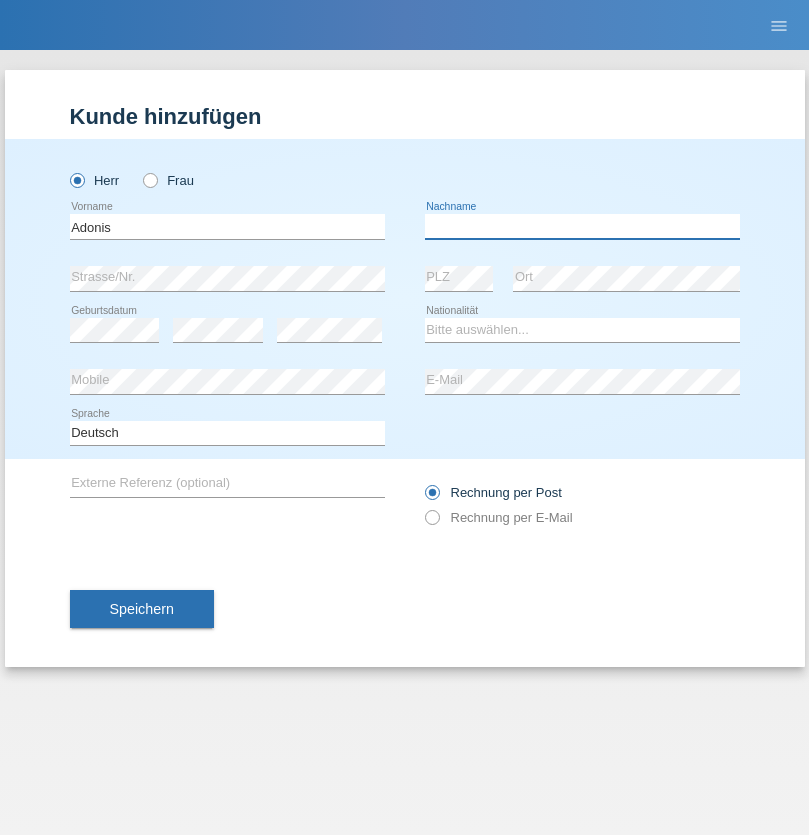 click at bounding box center (582, 226) 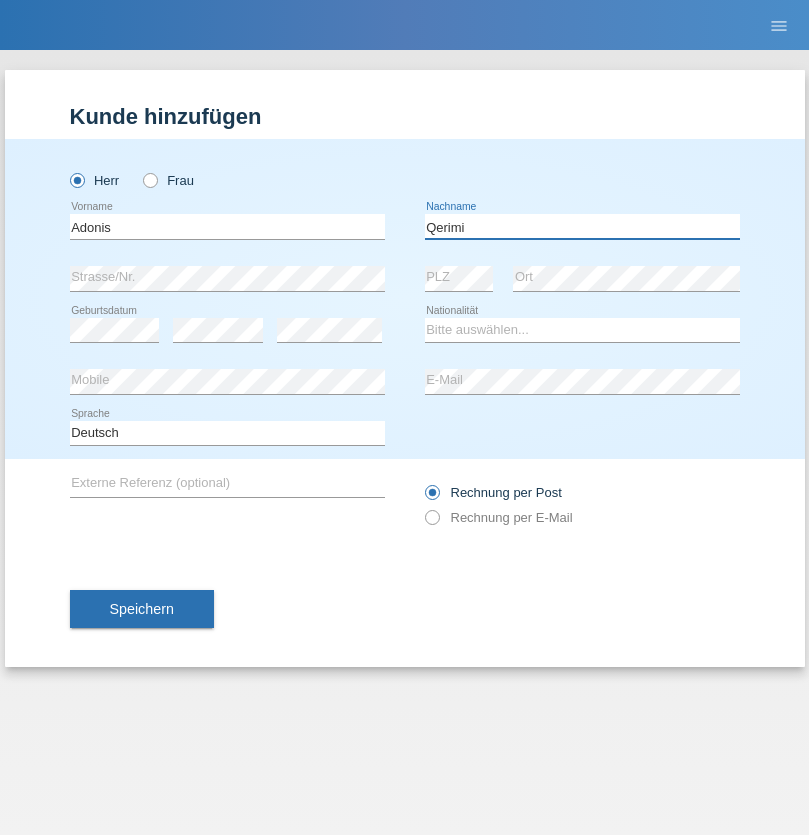 type on "Qerimi" 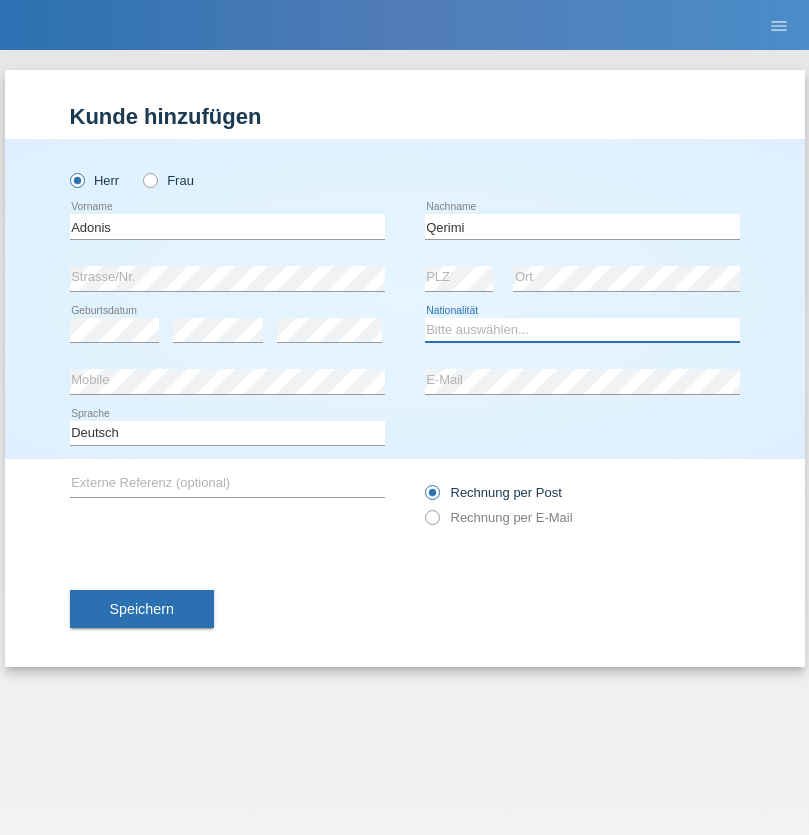 select on "XK" 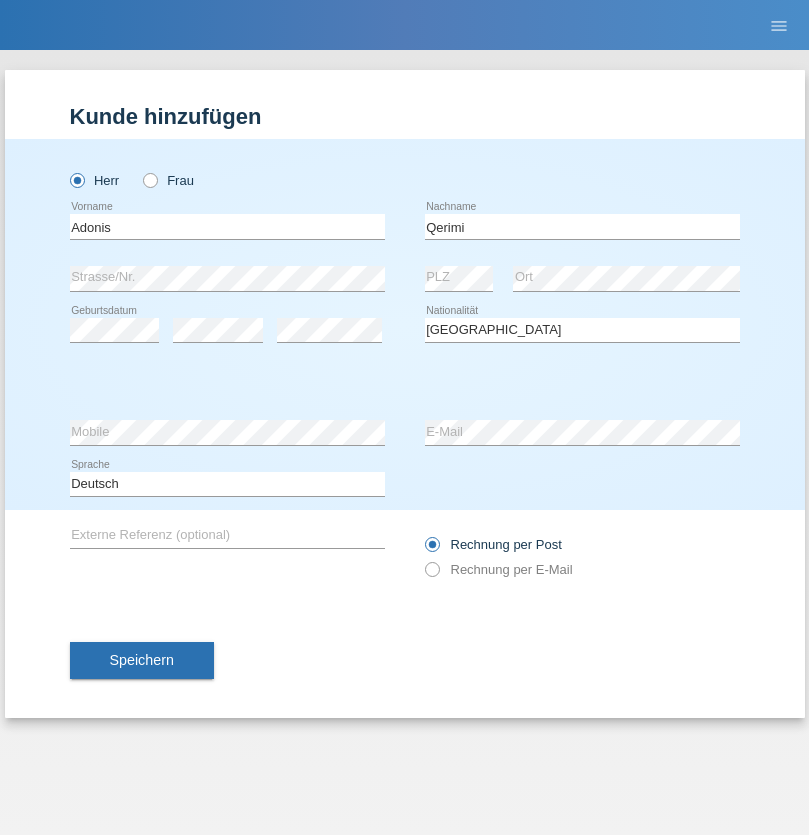 select on "C" 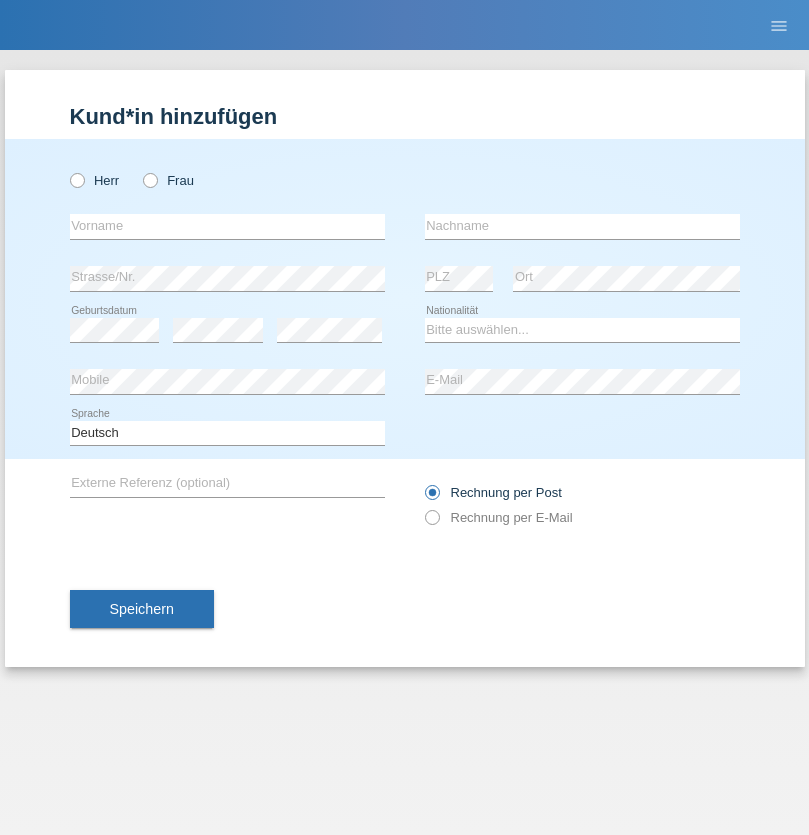scroll, scrollTop: 0, scrollLeft: 0, axis: both 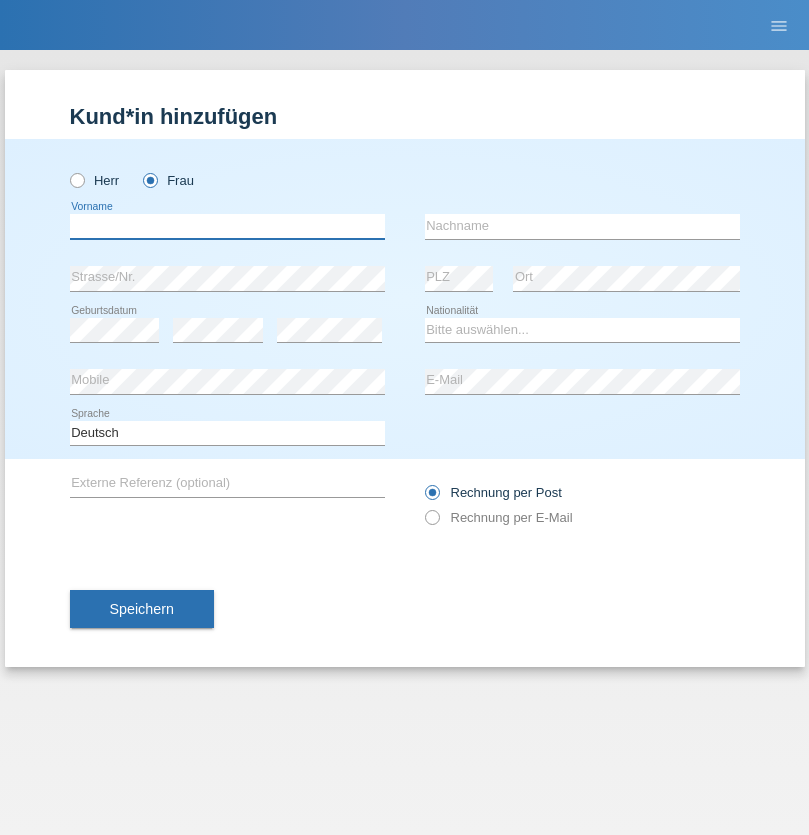 click at bounding box center [227, 226] 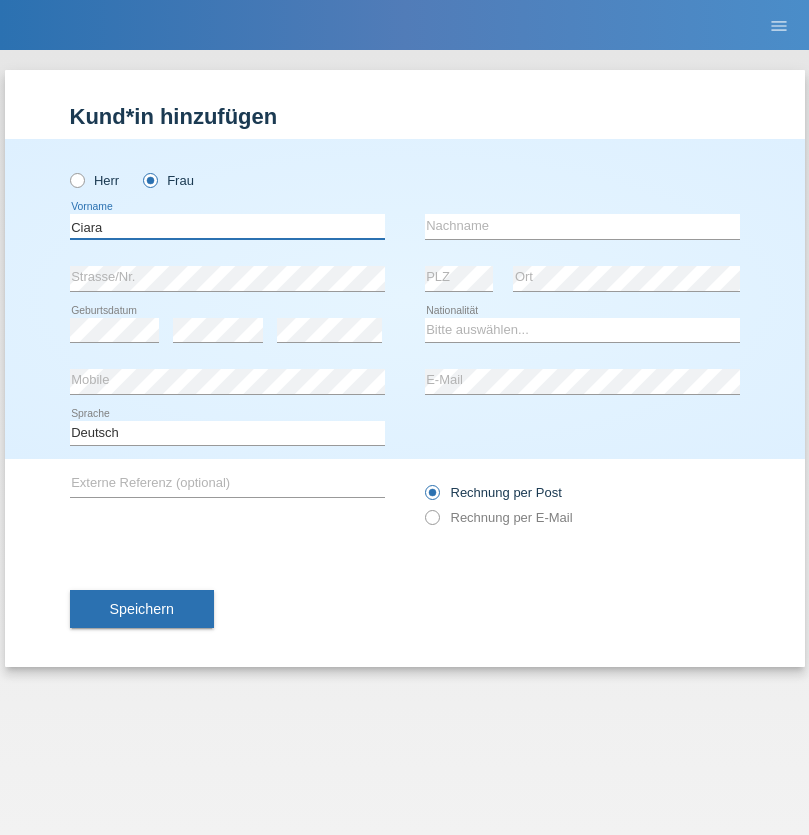 type on "Ciara" 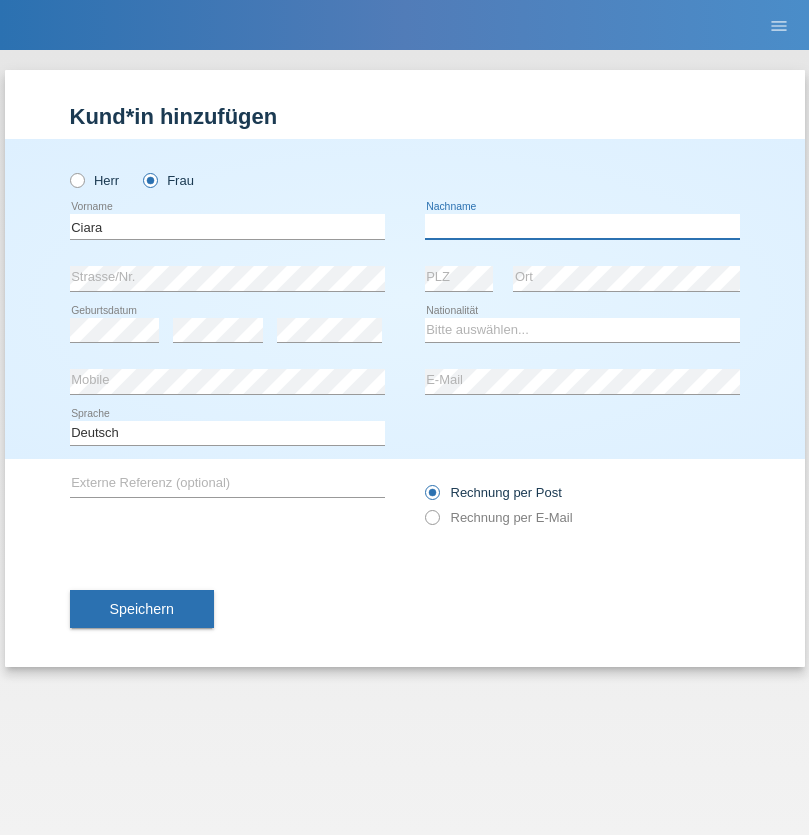 click at bounding box center (582, 226) 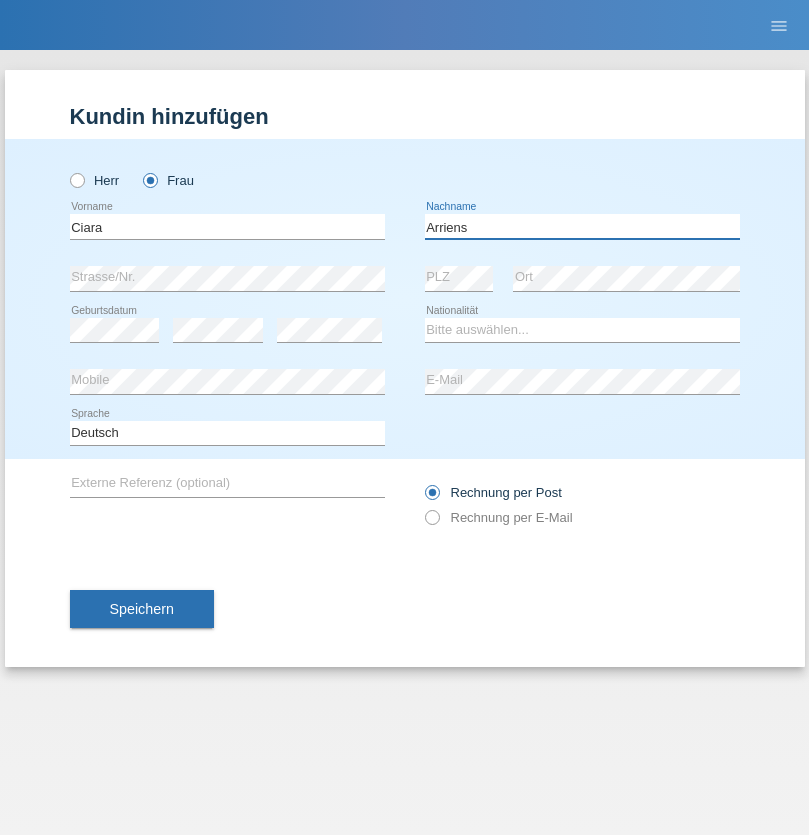 type on "Arriens" 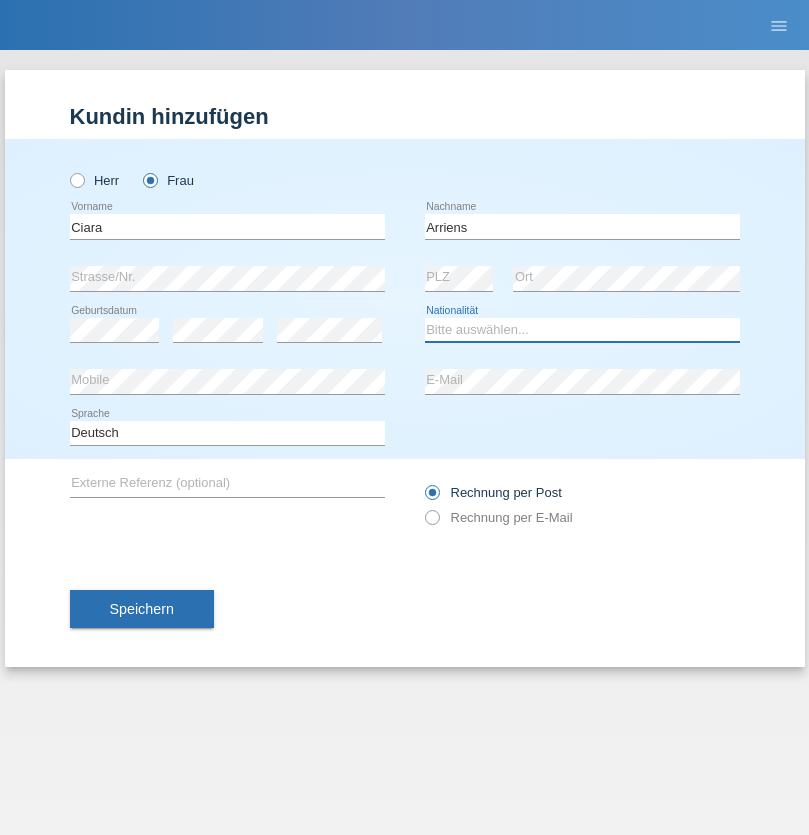select on "CH" 